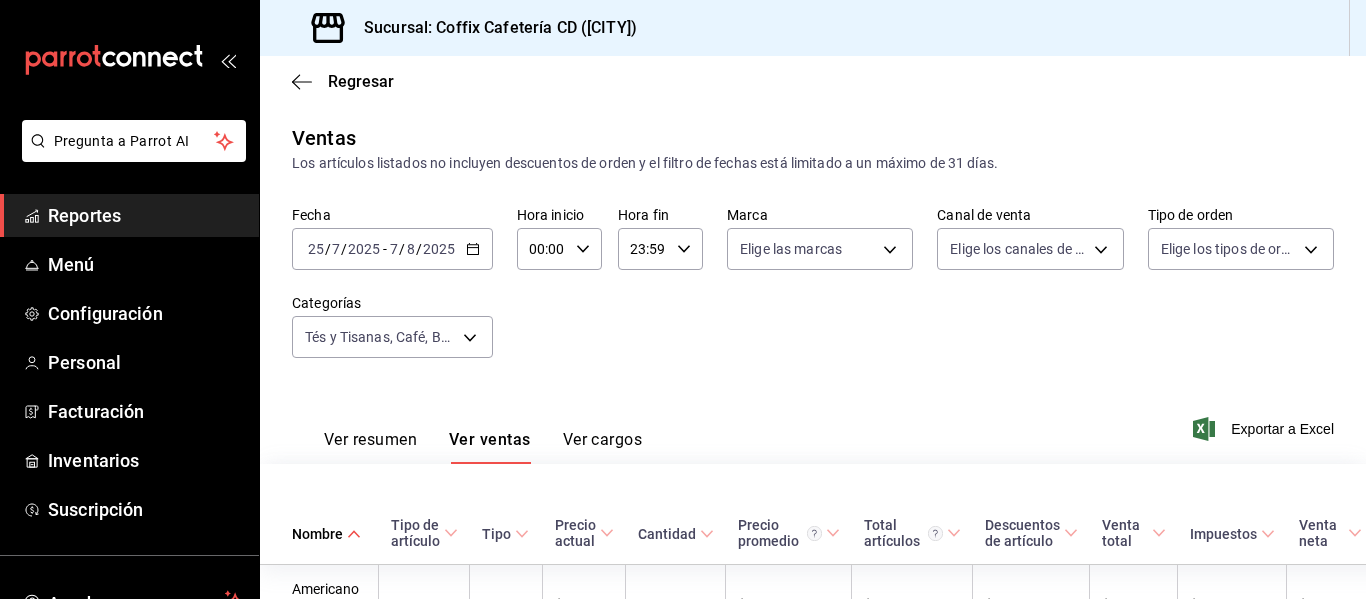 scroll, scrollTop: 0, scrollLeft: 0, axis: both 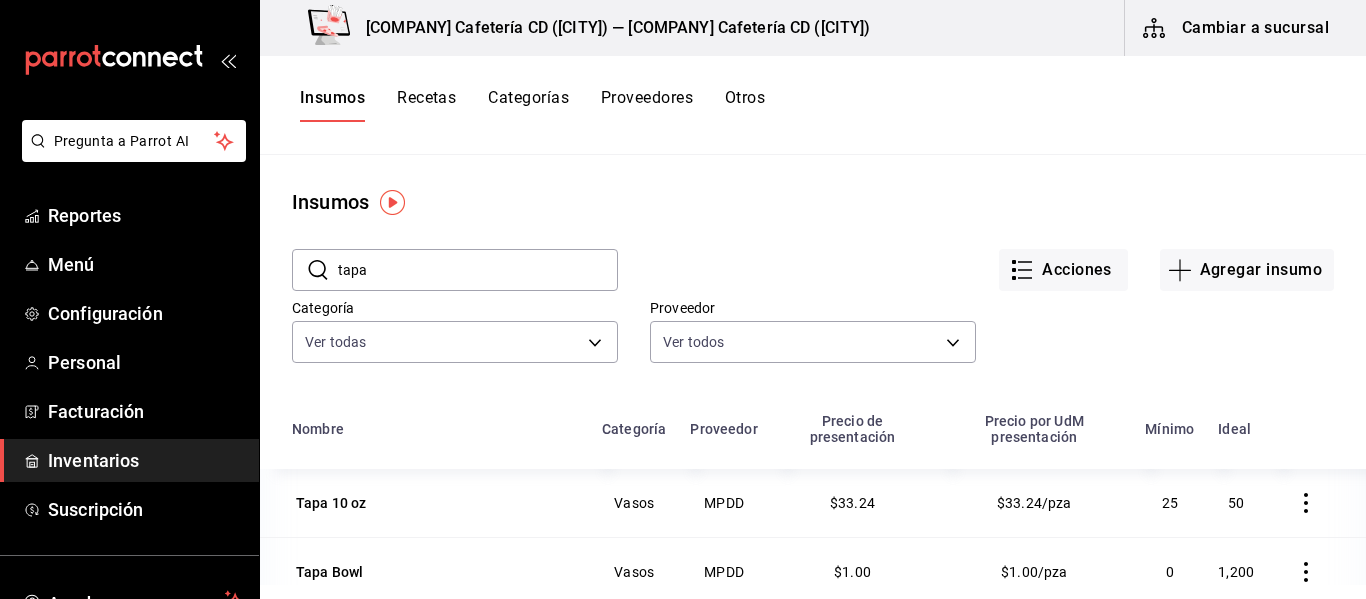 click on "Inventarios" at bounding box center [145, 460] 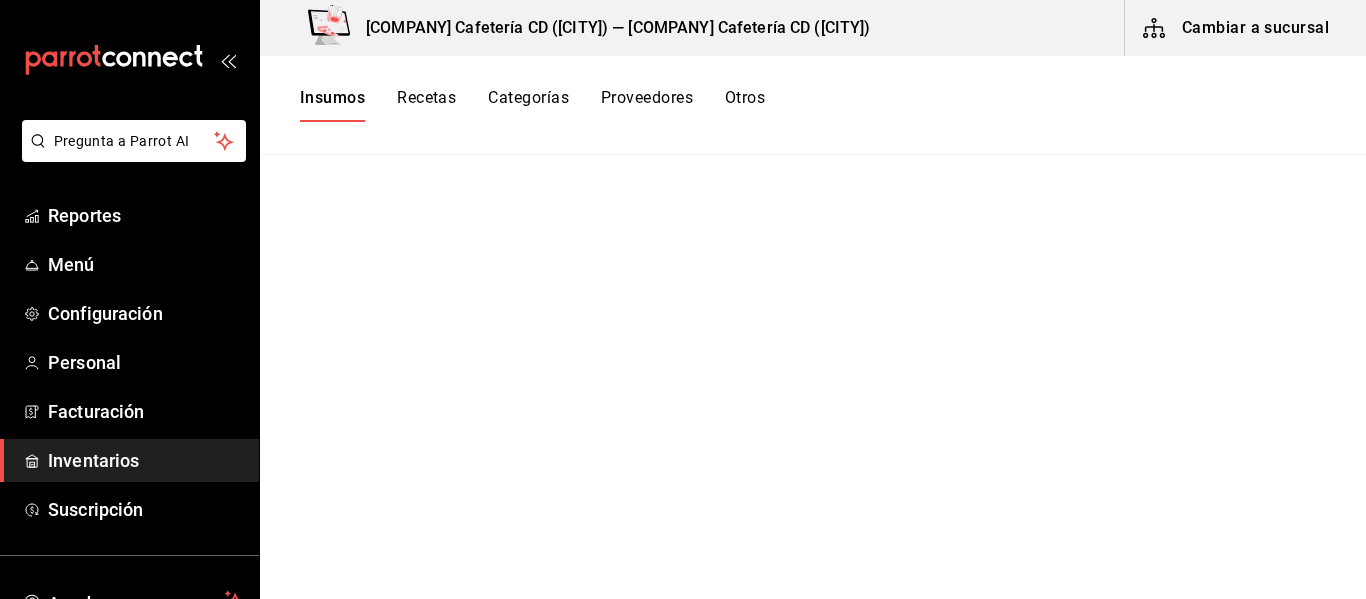 click on "Insumos" at bounding box center (332, 105) 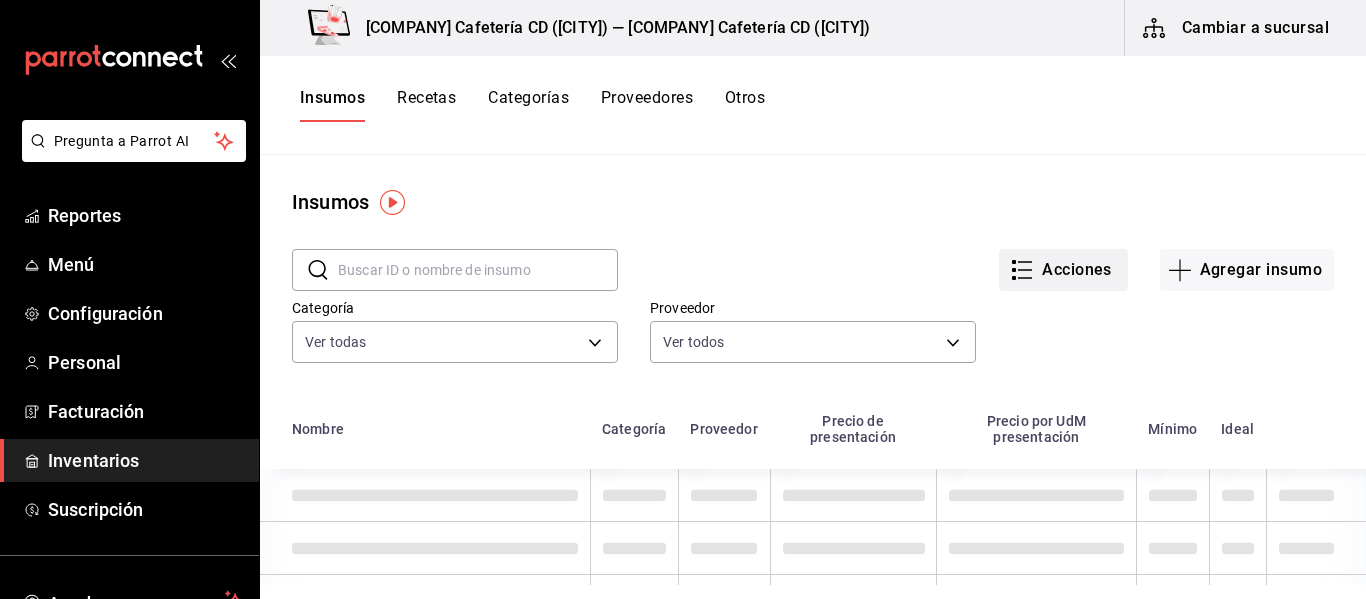 click on "Acciones" at bounding box center [1063, 270] 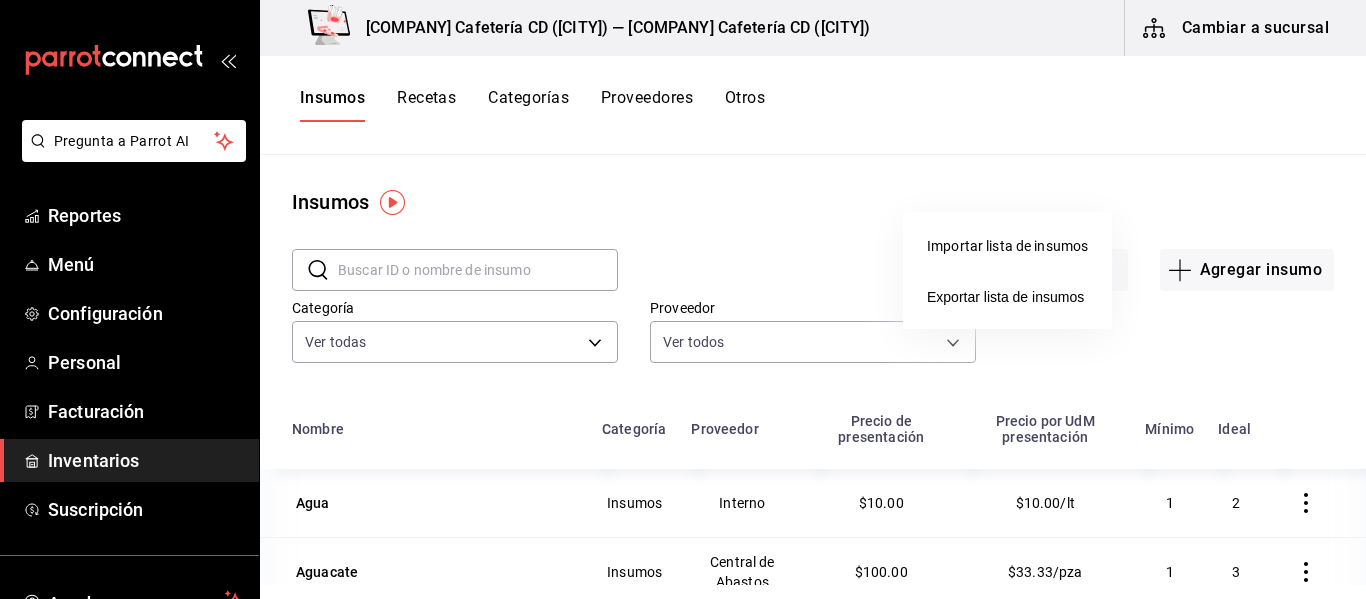 click at bounding box center [683, 299] 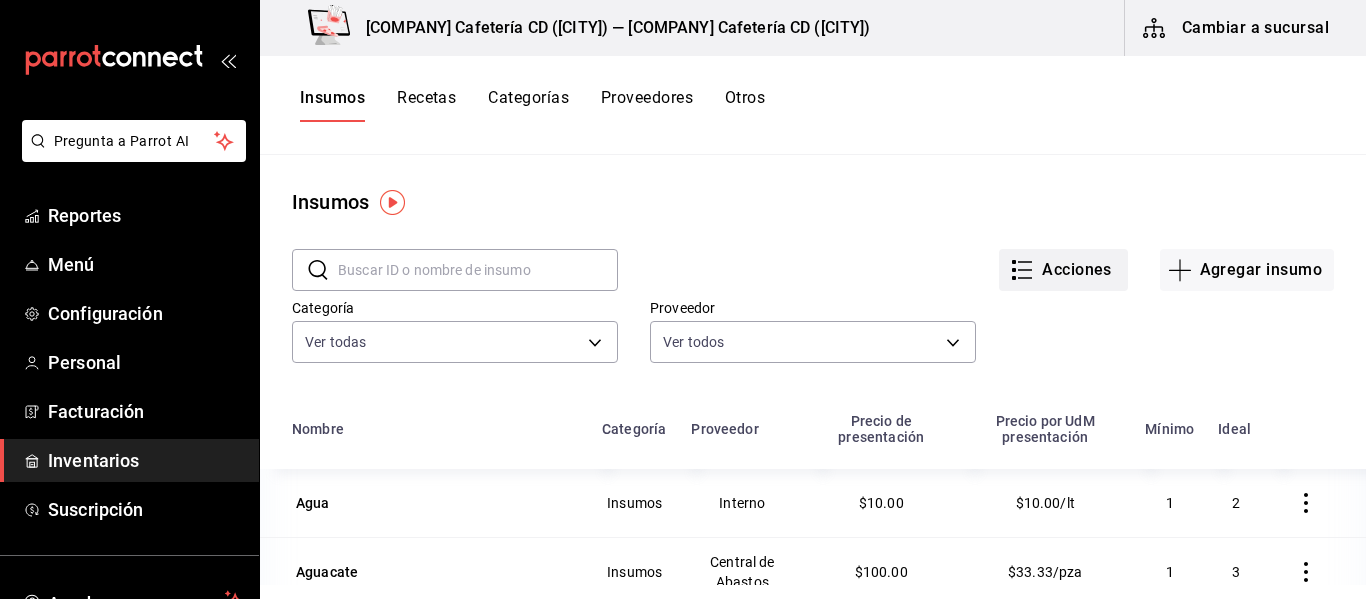 click on "Acciones" at bounding box center (1063, 270) 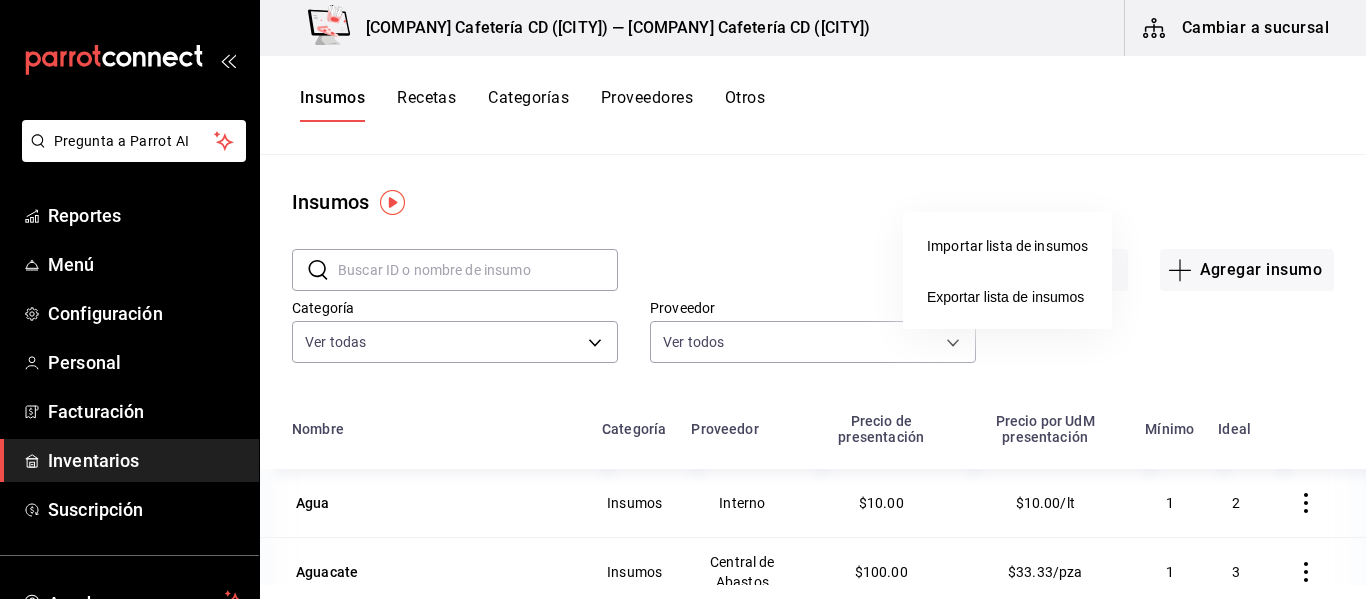 click at bounding box center [683, 299] 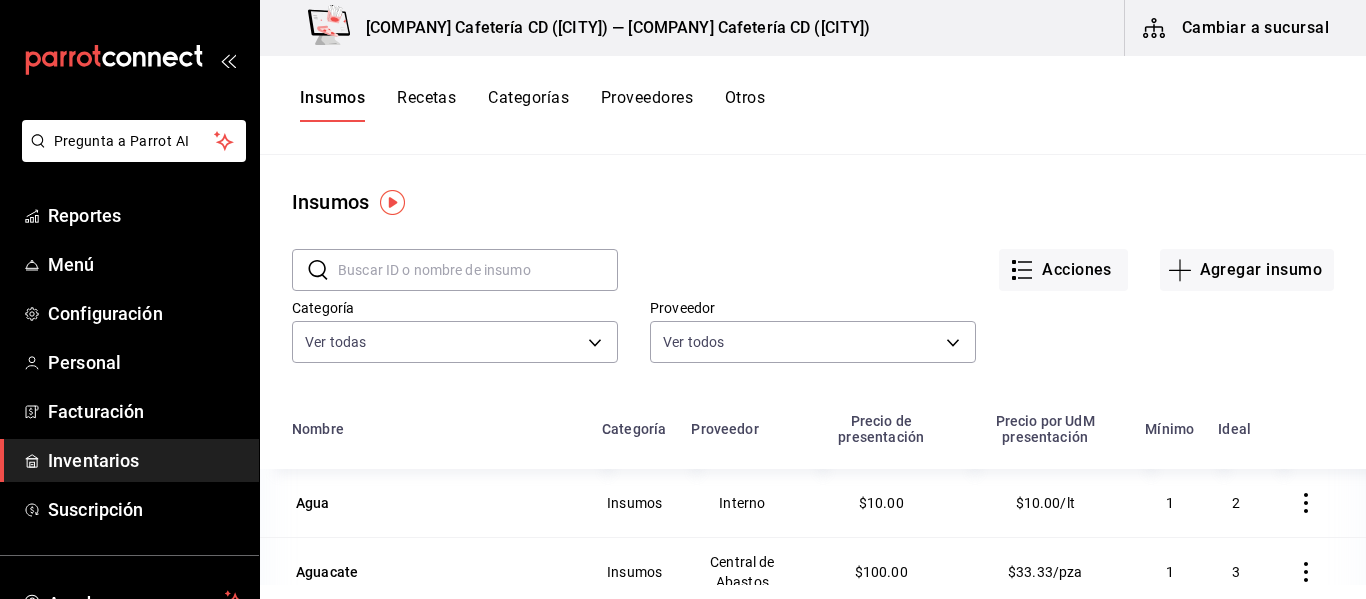 click on "Insumos Recetas Categorías Proveedores Otros" at bounding box center [813, 105] 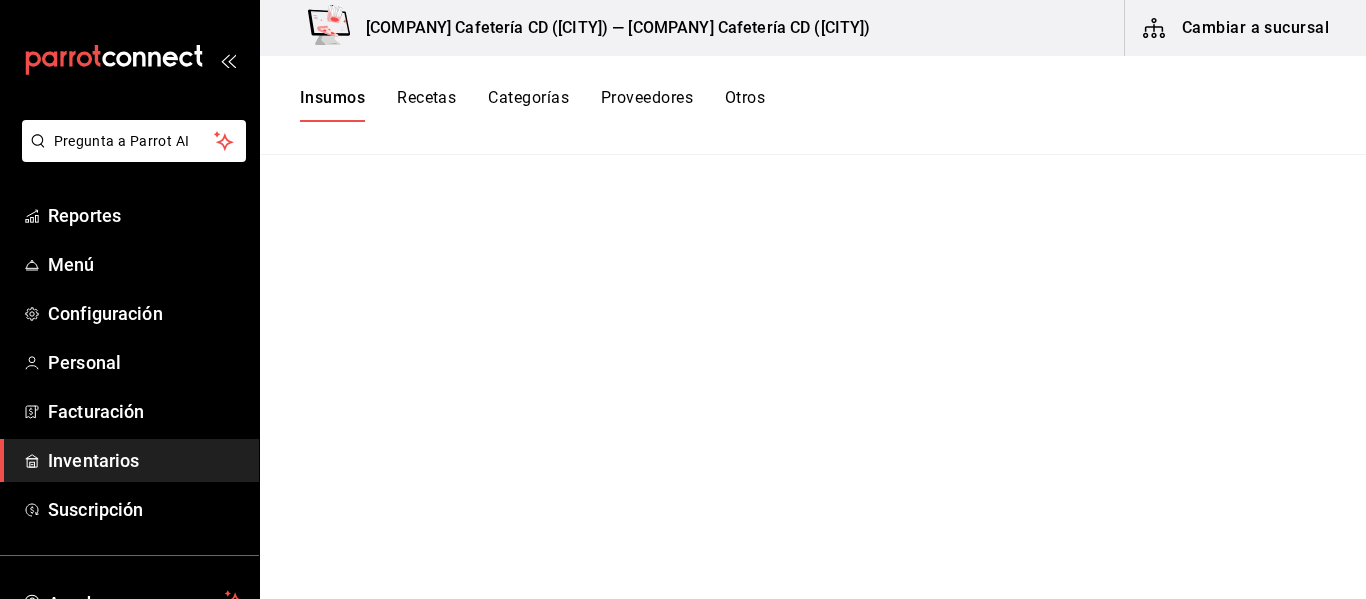 click on "Cambiar a sucursal" at bounding box center [1237, 28] 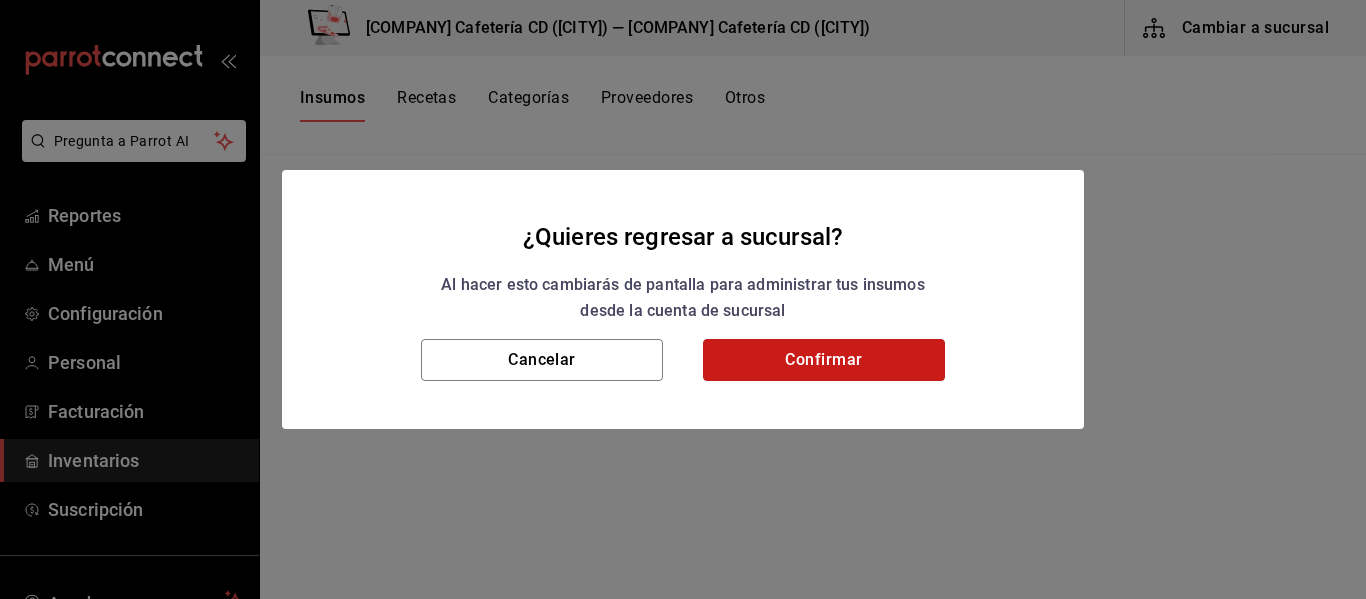 click on "Confirmar" at bounding box center (824, 360) 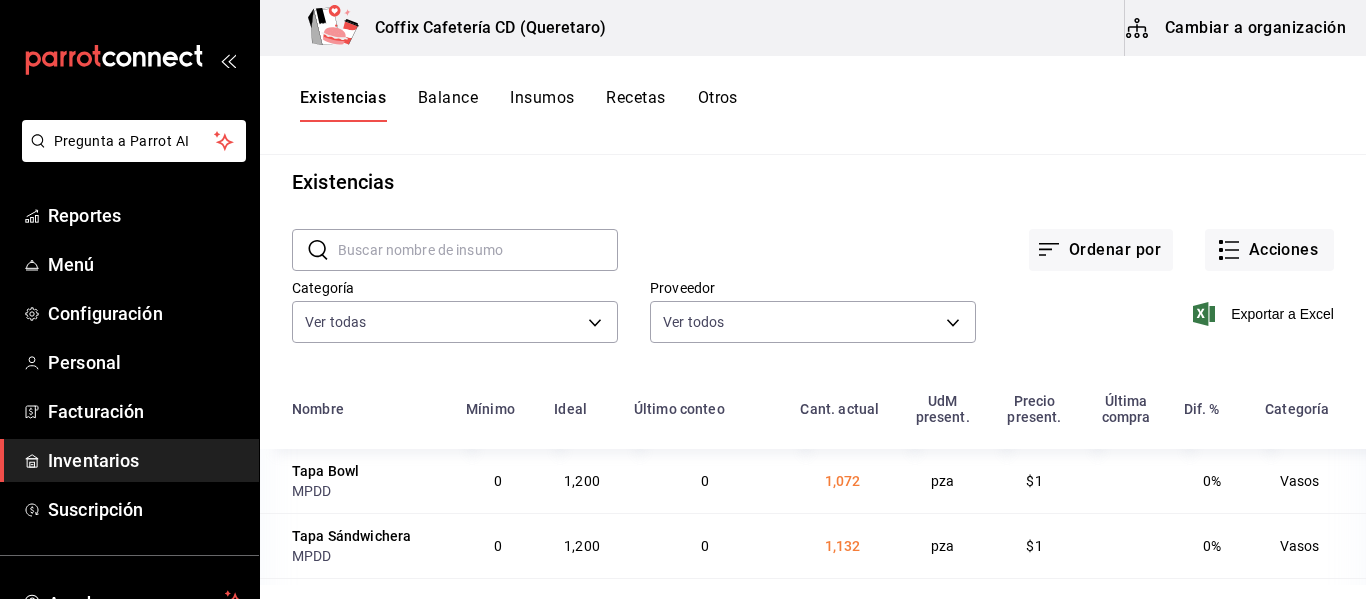 scroll, scrollTop: 21, scrollLeft: 0, axis: vertical 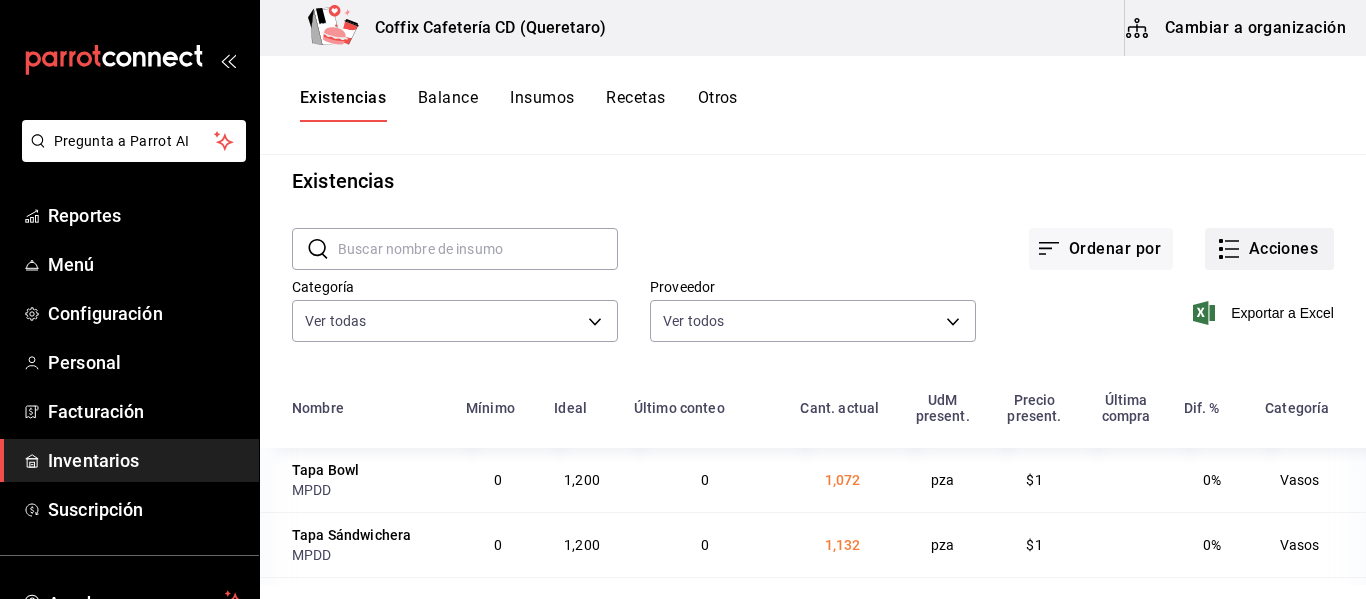 click on "Acciones" at bounding box center (1269, 249) 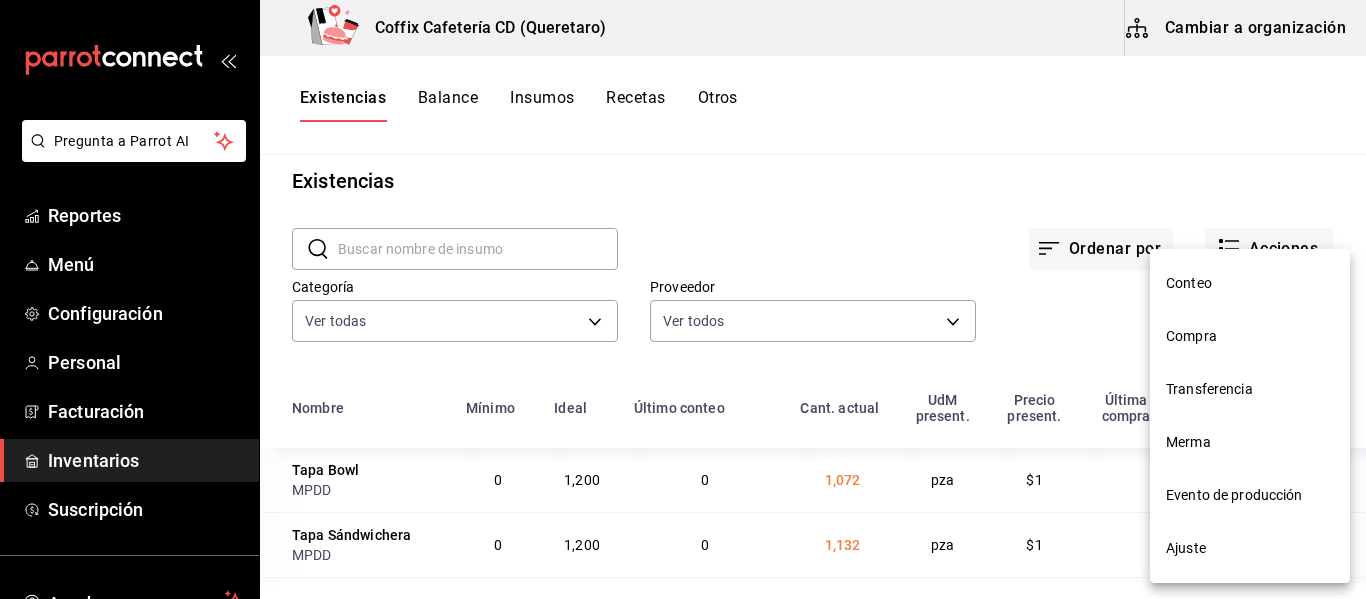 click on "Compra" at bounding box center [1250, 336] 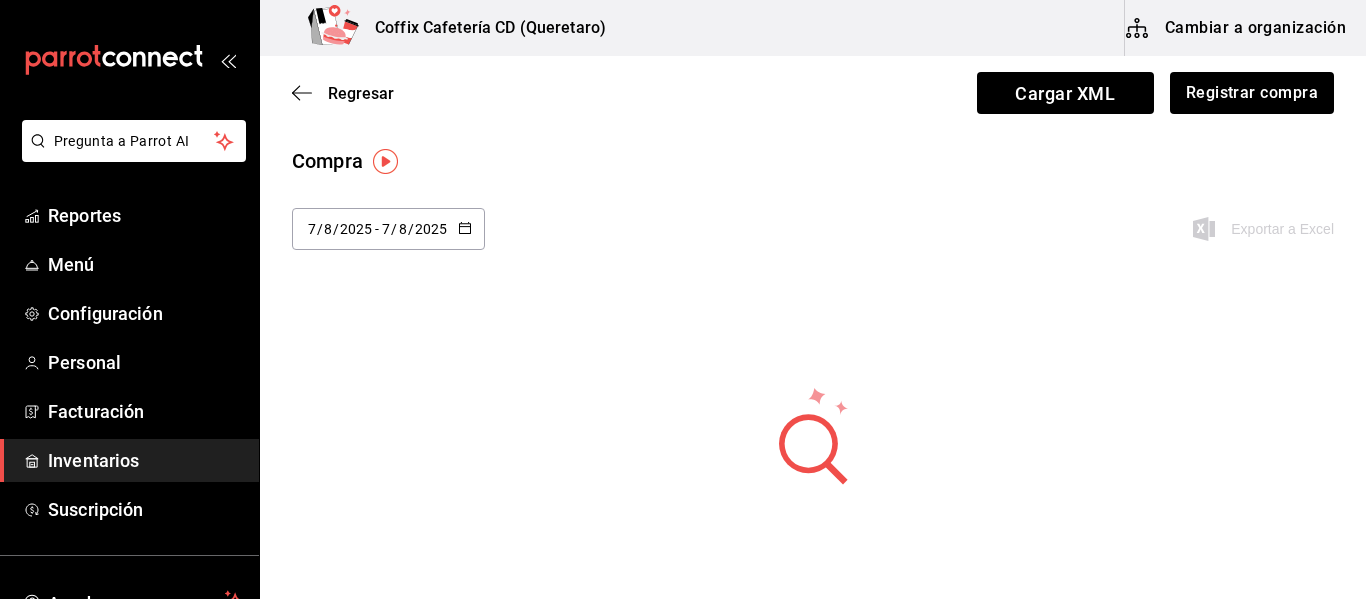 click at bounding box center (465, 229) 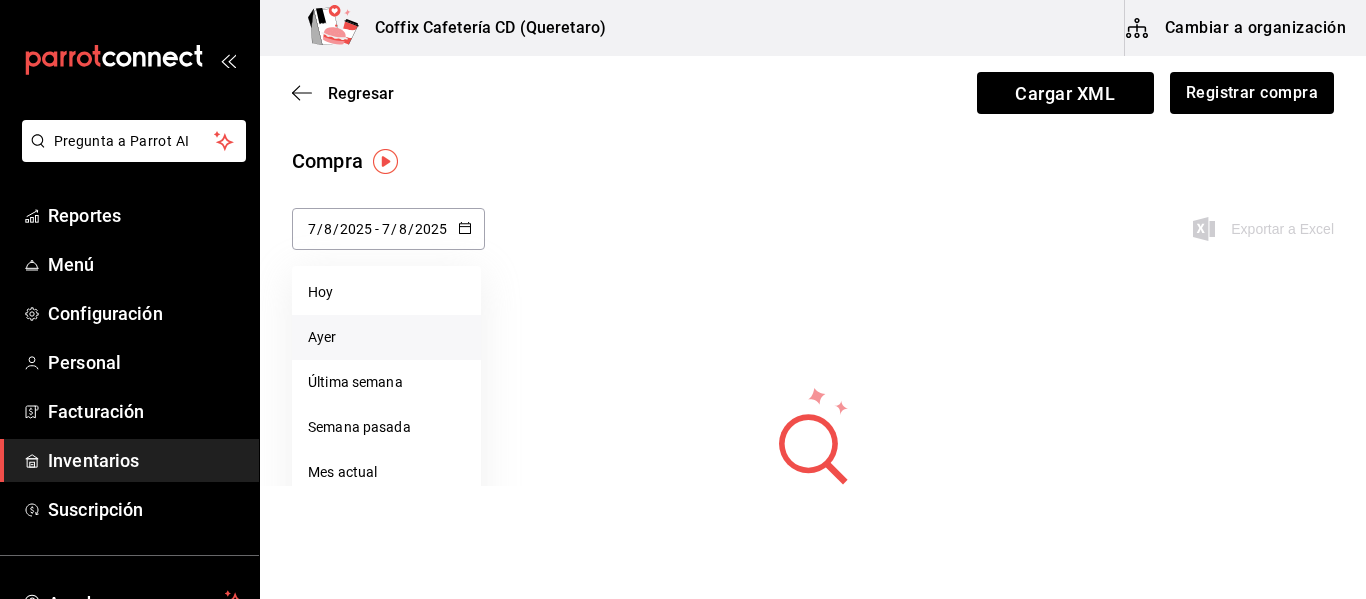 click on "Ayer" at bounding box center [386, 337] 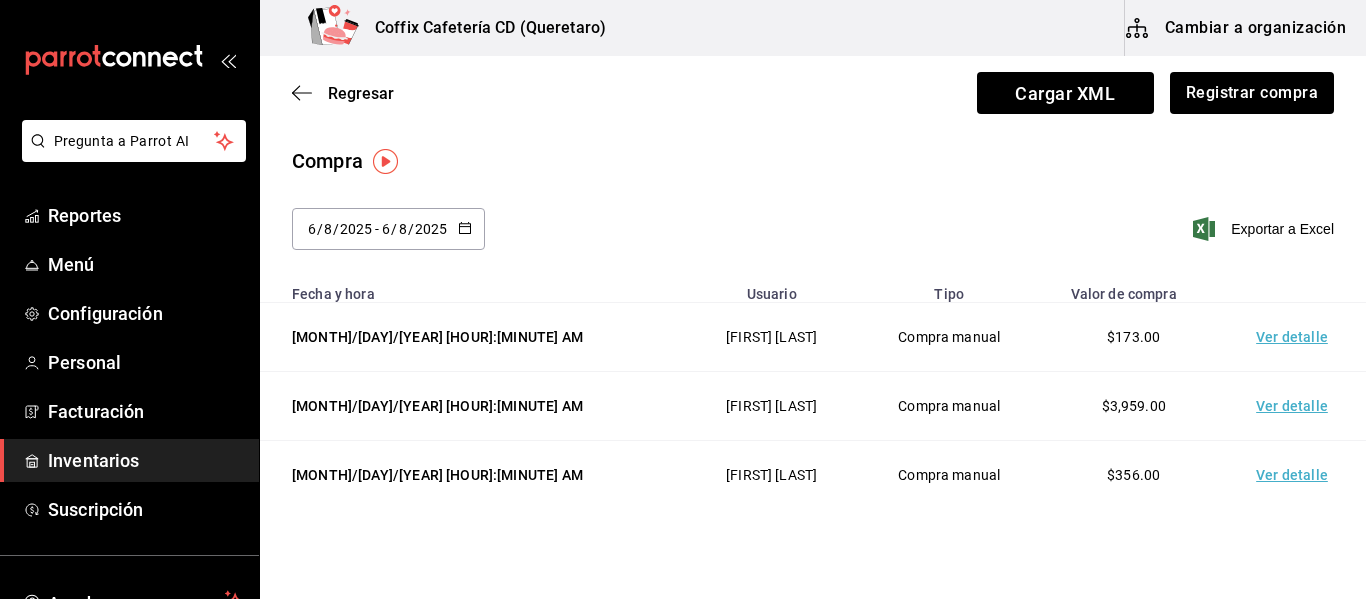 click on "Ver detalle" at bounding box center (1296, 406) 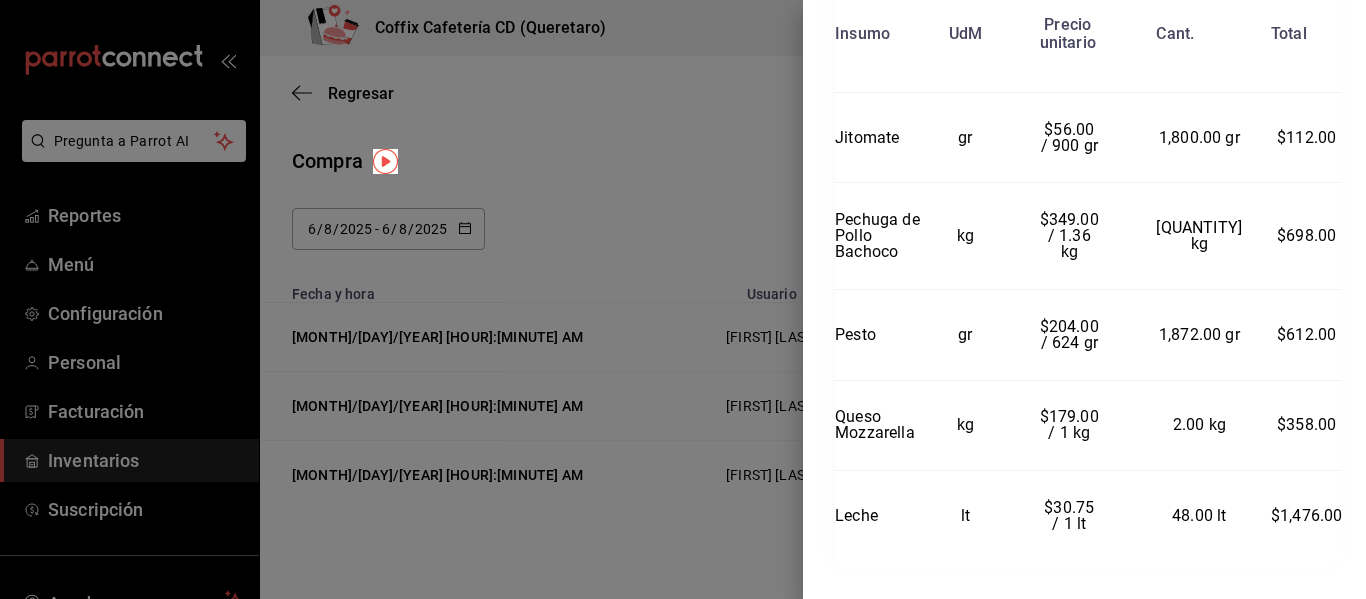 scroll, scrollTop: 813, scrollLeft: 0, axis: vertical 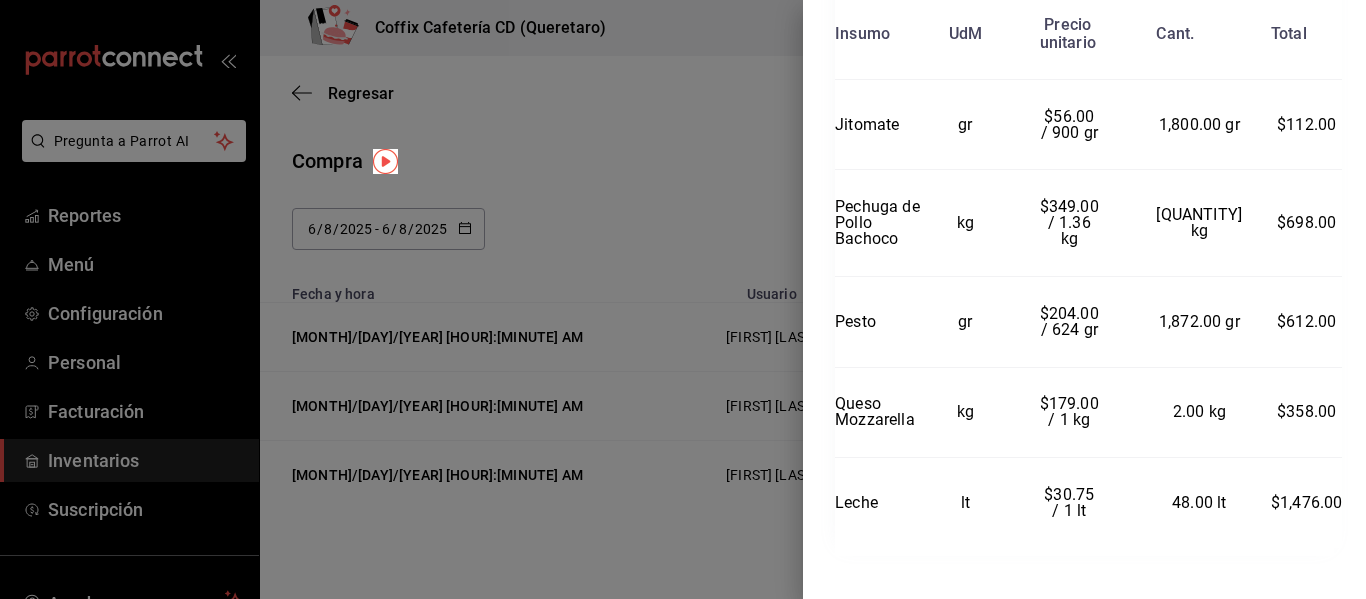 click at bounding box center (683, 299) 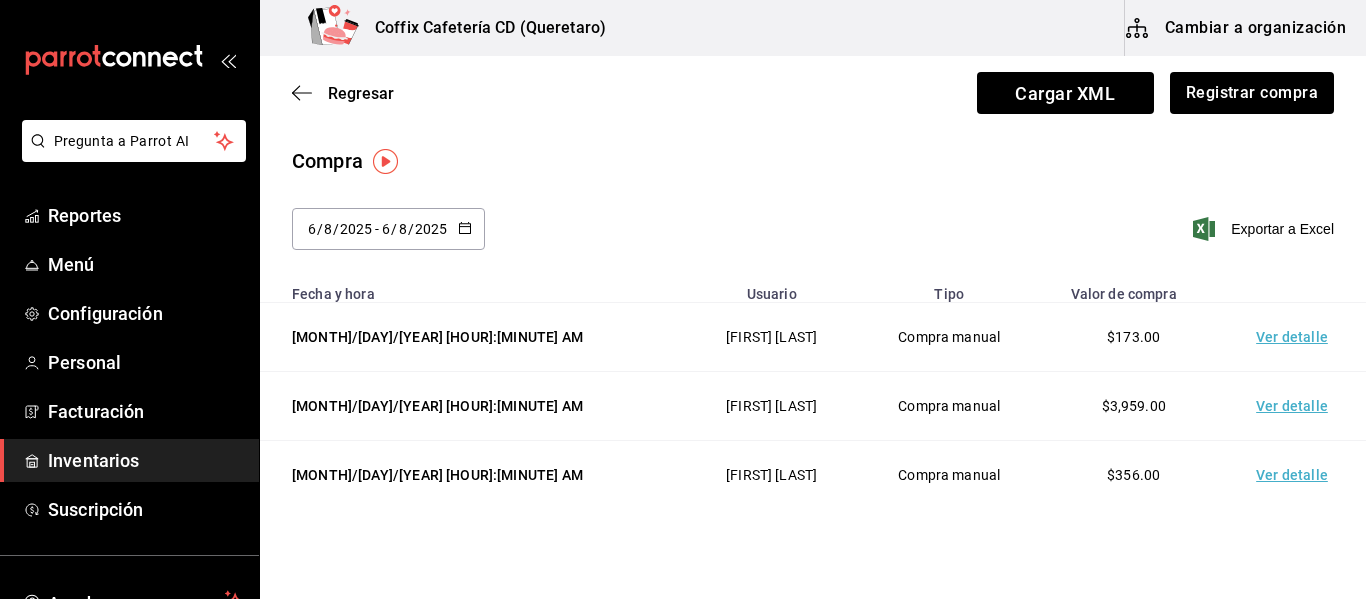 click on "Ver detalle" at bounding box center (1296, 337) 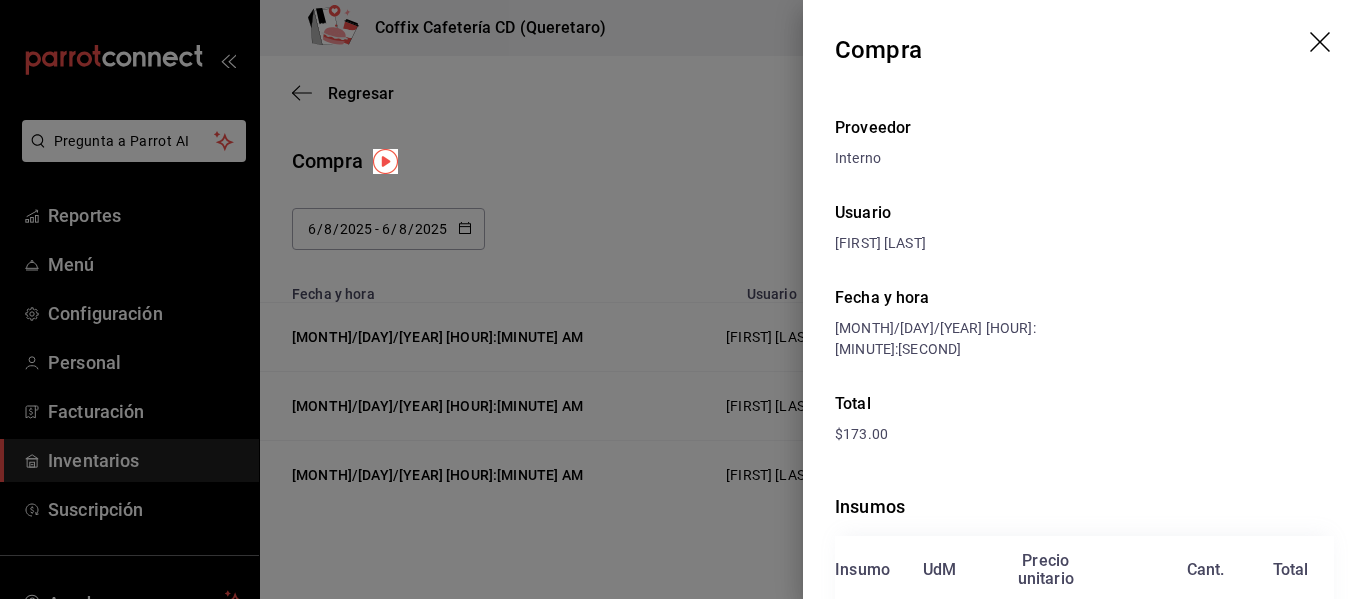 scroll, scrollTop: 131, scrollLeft: 0, axis: vertical 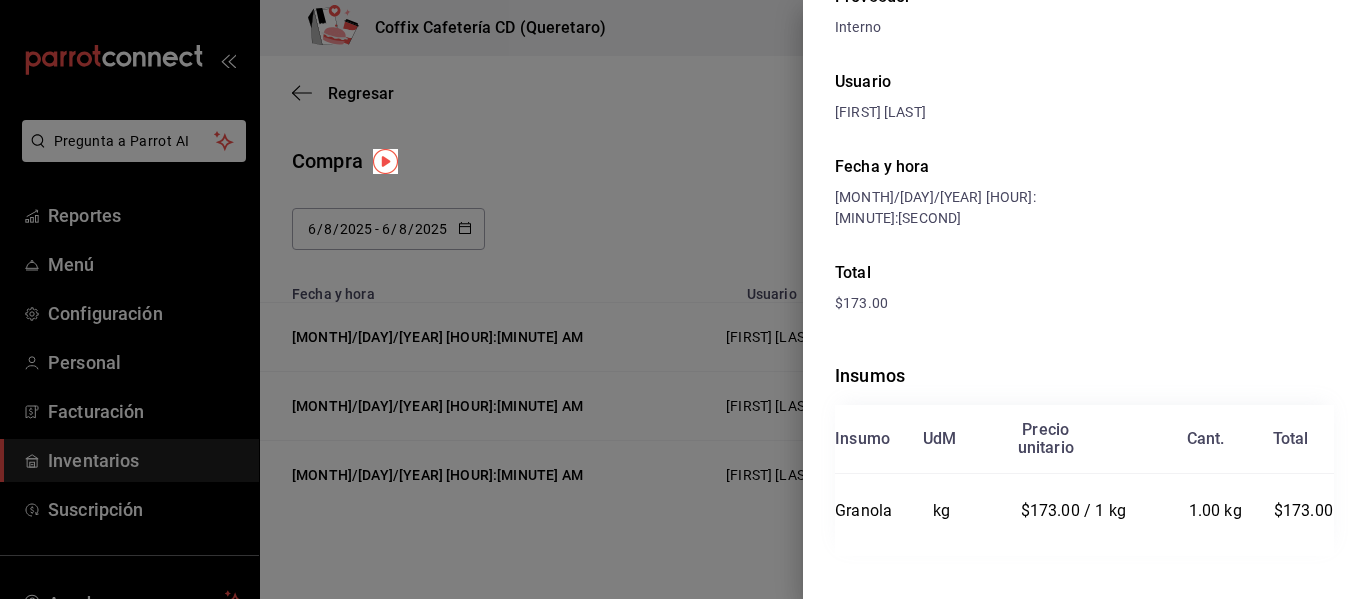 drag, startPoint x: 725, startPoint y: 383, endPoint x: 664, endPoint y: 495, distance: 127.53431 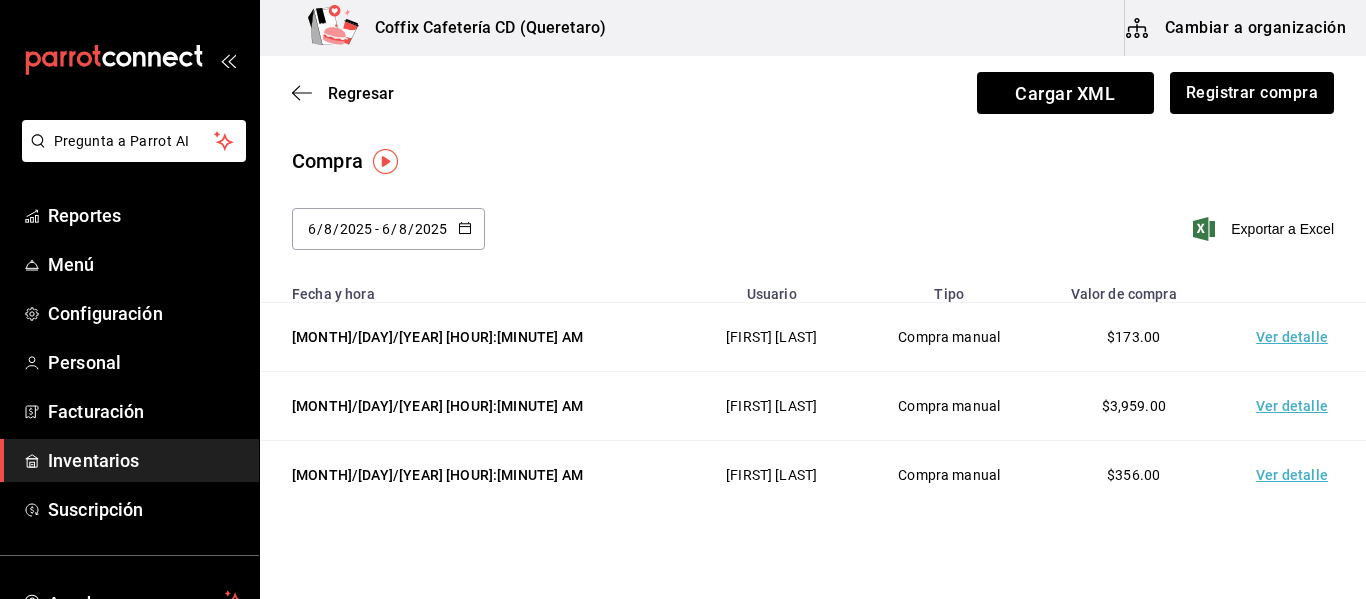 click on "Ver detalle" at bounding box center (1296, 475) 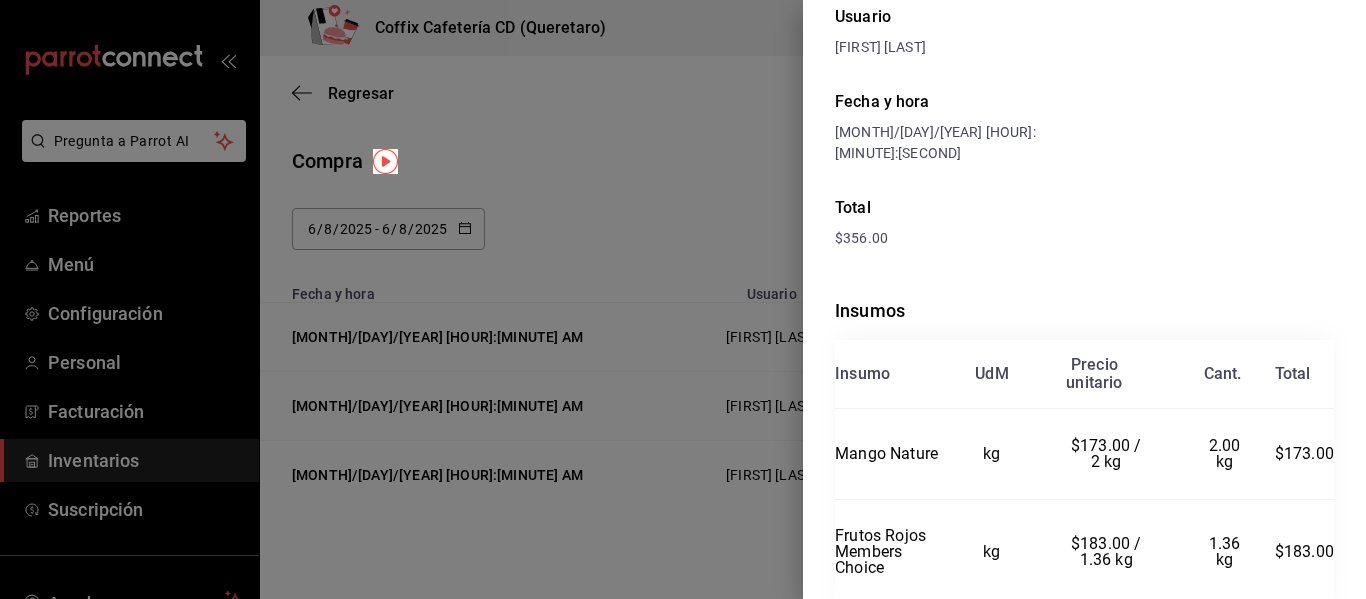 scroll, scrollTop: 253, scrollLeft: 0, axis: vertical 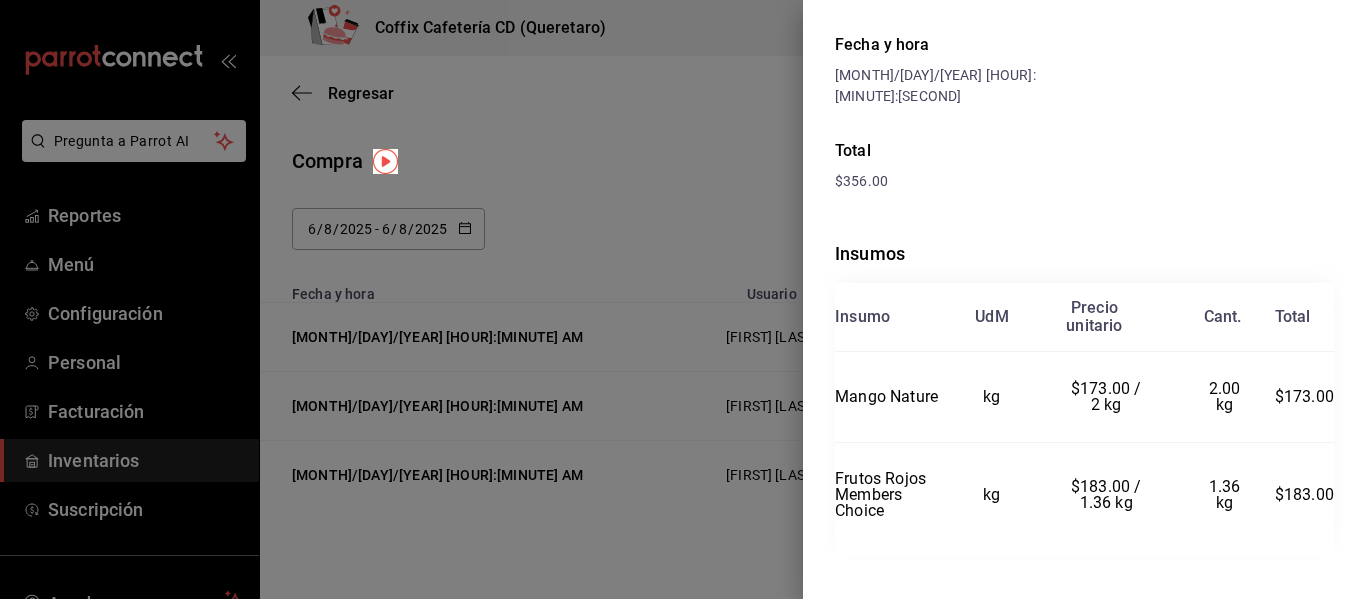click at bounding box center [683, 299] 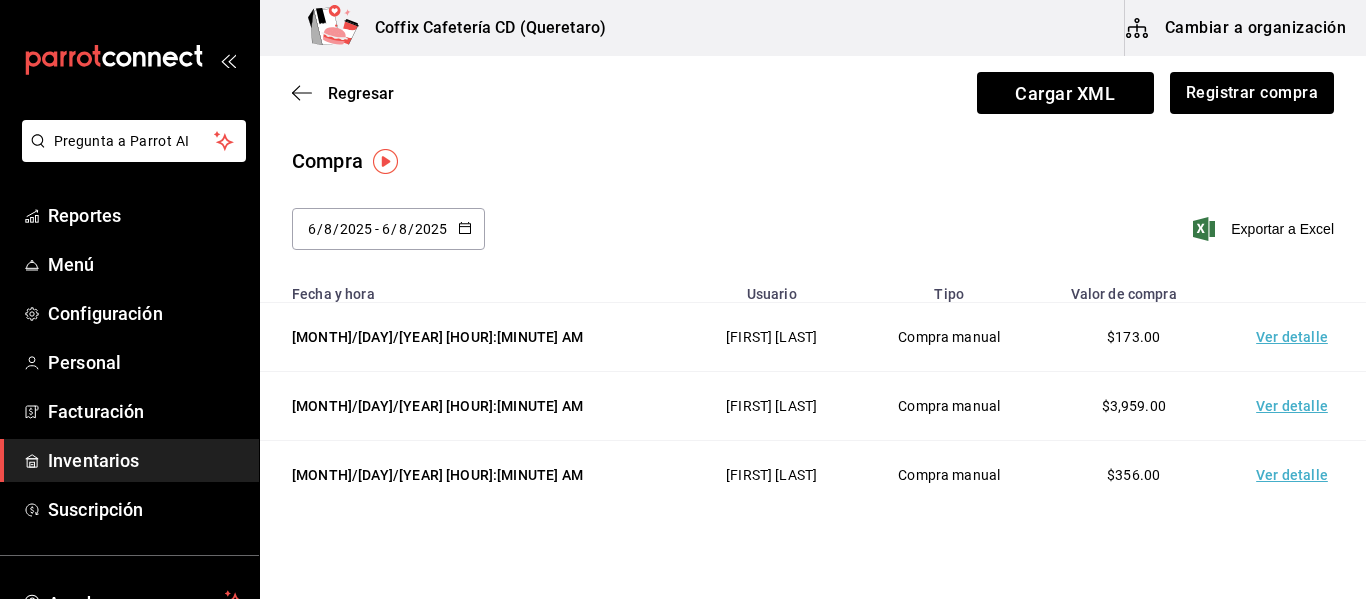 click 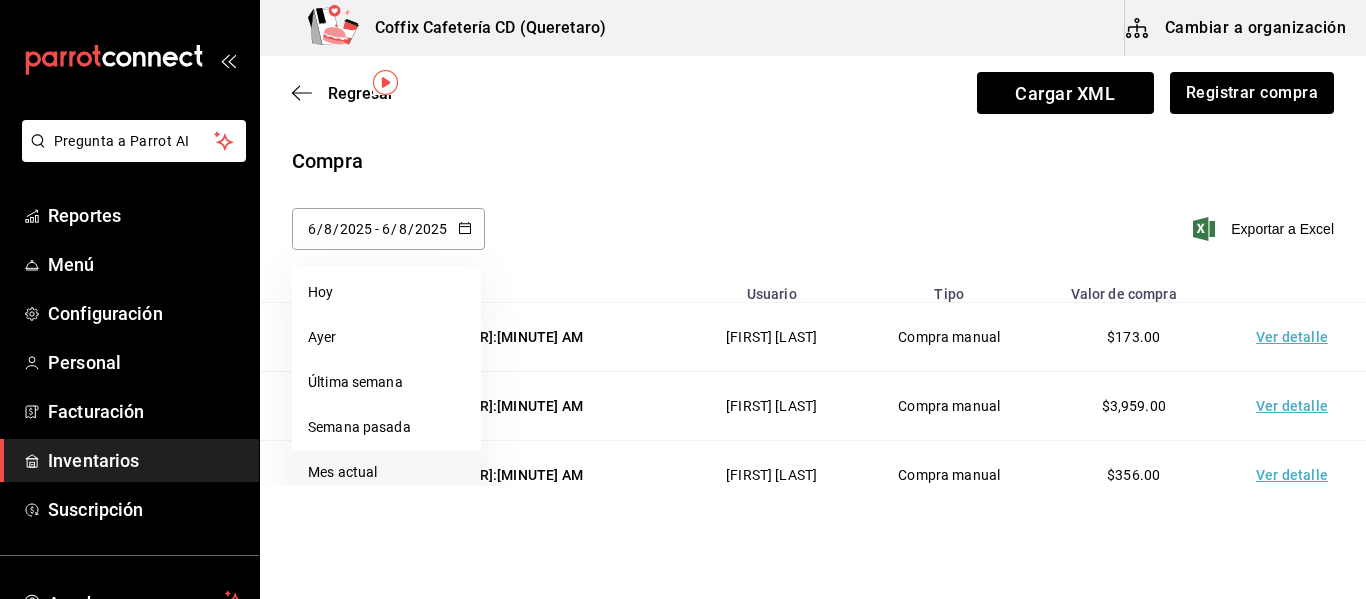 scroll, scrollTop: 148, scrollLeft: 0, axis: vertical 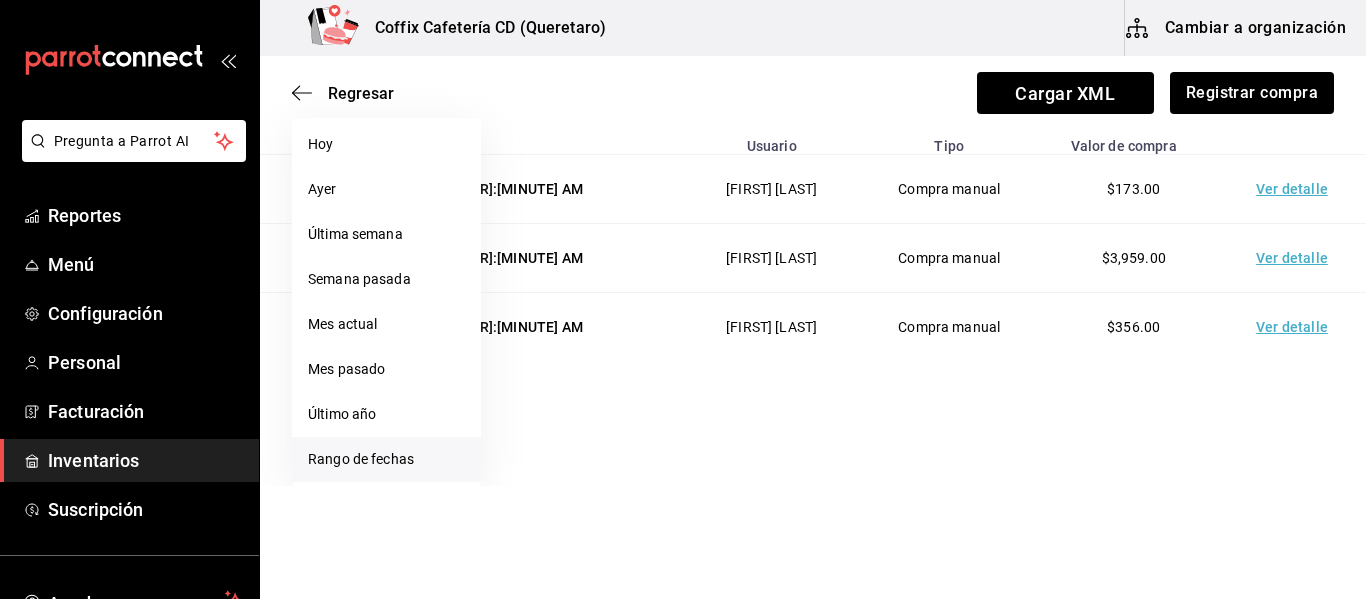 click on "Rango de fechas" at bounding box center (386, 459) 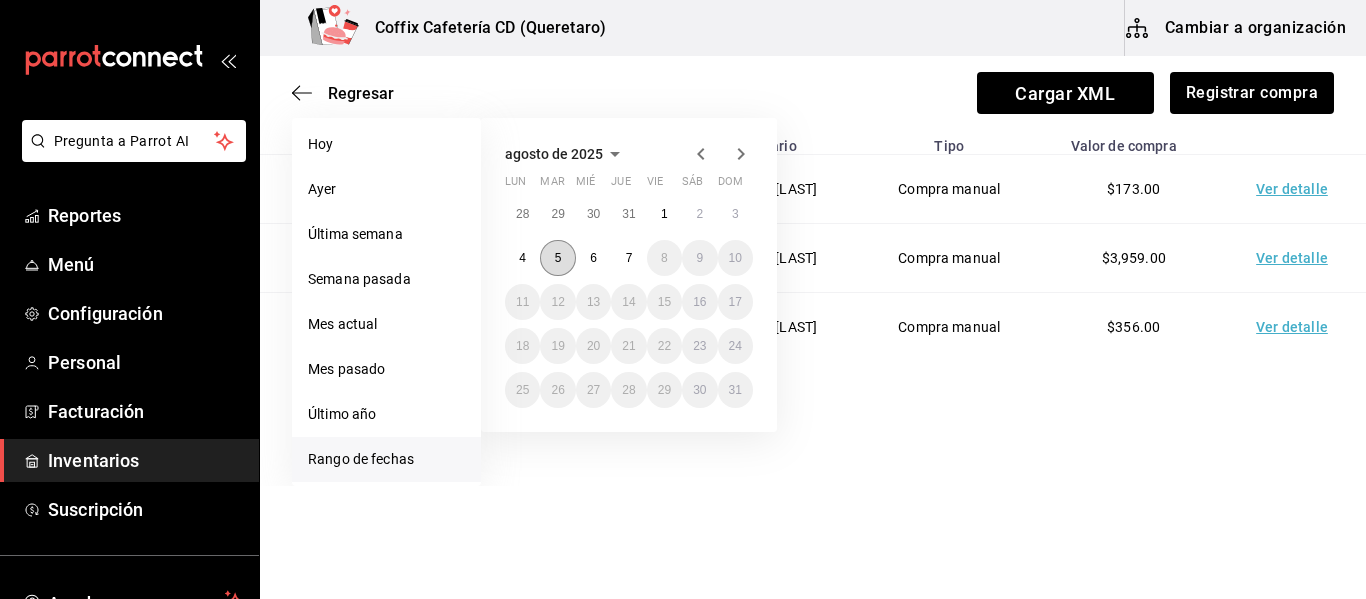click on "5" at bounding box center [557, 258] 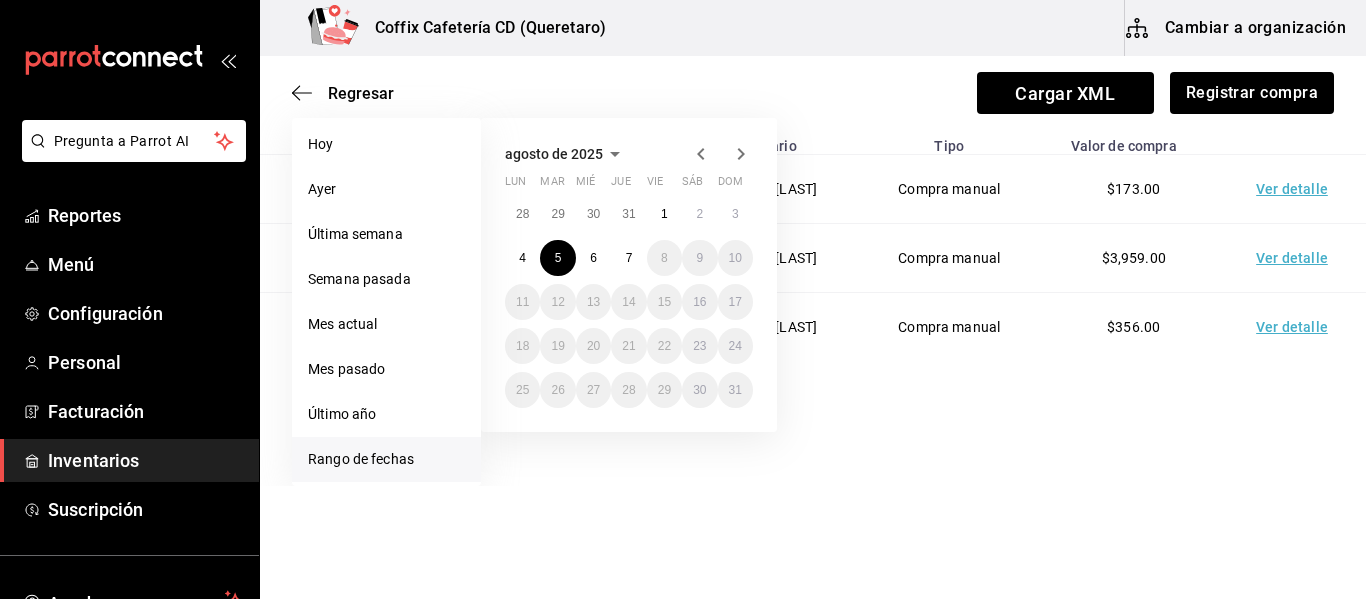 click on "[MONTH] de [YEAR] lun mar mié jue vie sáb dom 28 29 30 31 1 2 3 4 5 6 7 8 9 10 11 12 13 14 15 16 17 18 19 20 21 22 23 24 25 26 27 28 29 30 31" at bounding box center (656, 267) 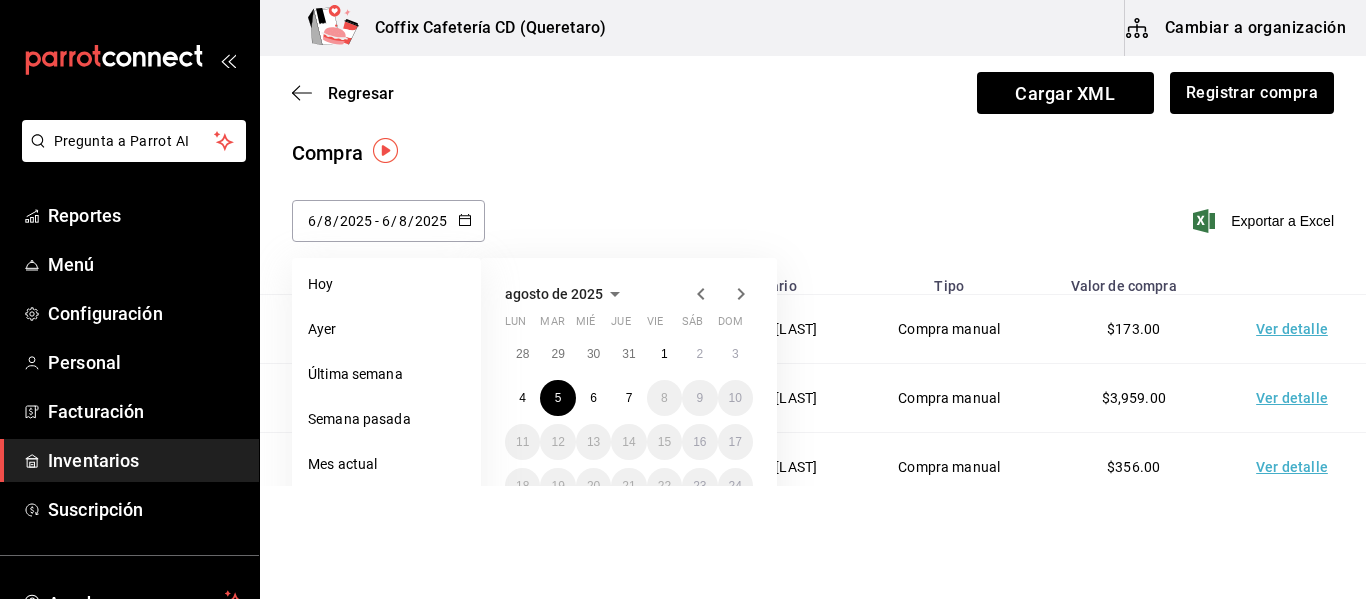 scroll, scrollTop: 6, scrollLeft: 0, axis: vertical 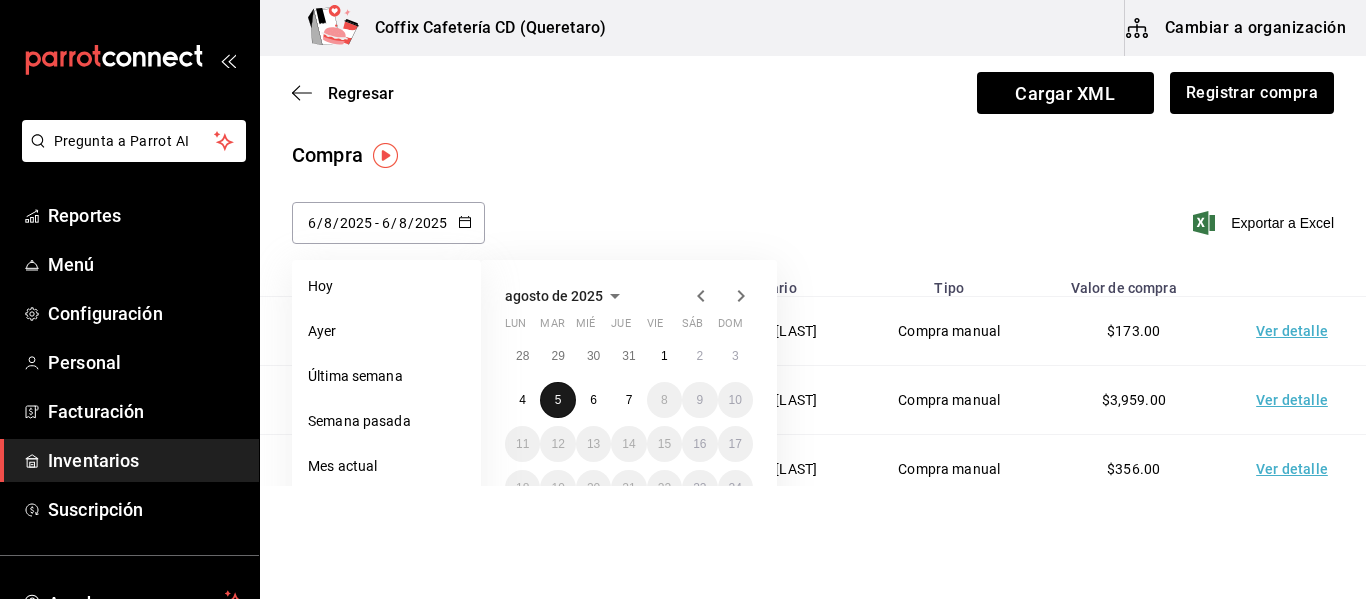 click on "5" at bounding box center [558, 400] 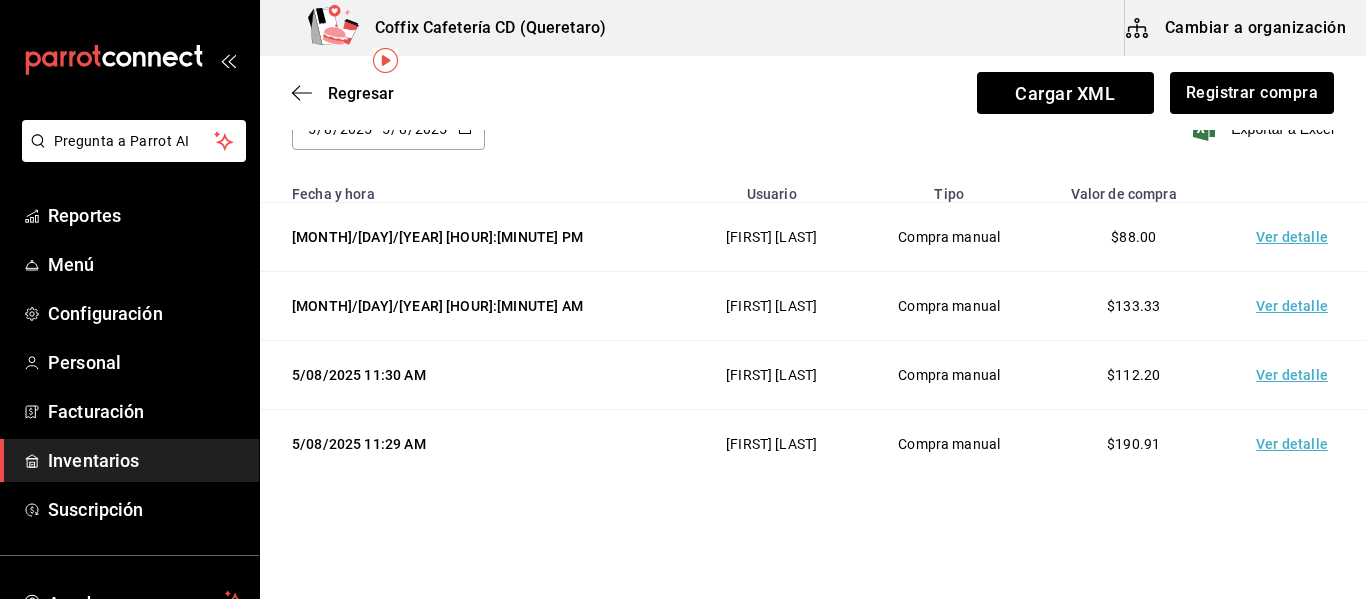 scroll, scrollTop: 102, scrollLeft: 0, axis: vertical 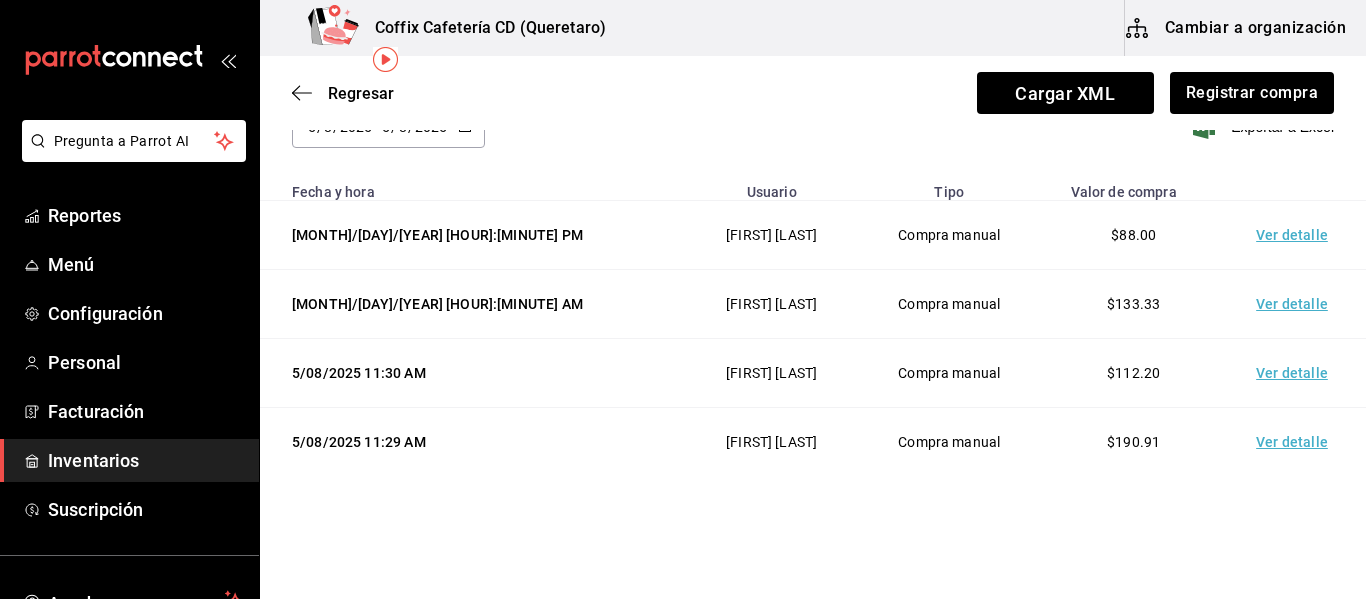 click on "Ver detalle" at bounding box center (1296, 235) 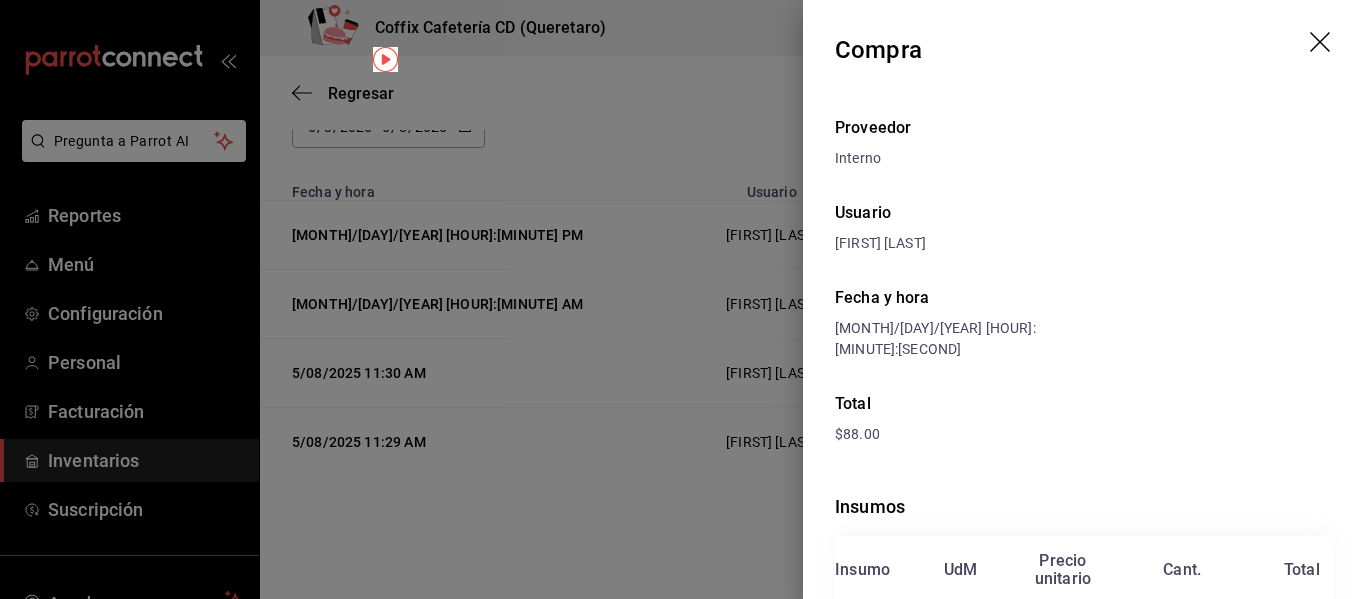 scroll, scrollTop: 147, scrollLeft: 0, axis: vertical 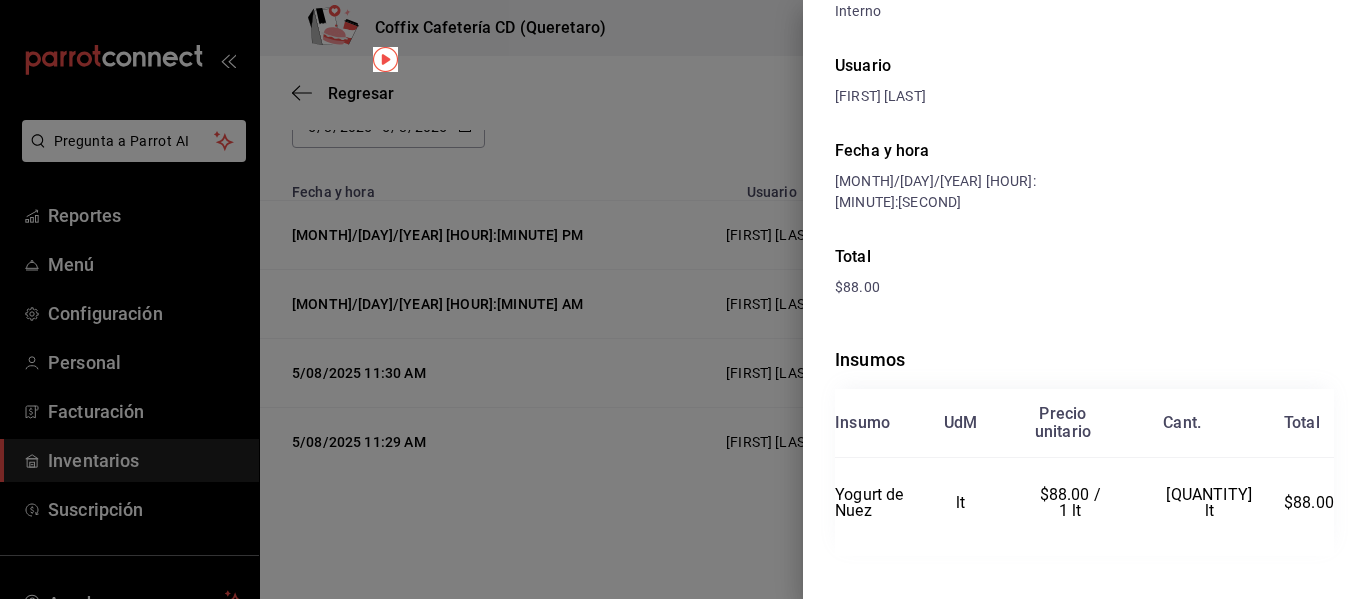 click at bounding box center (683, 299) 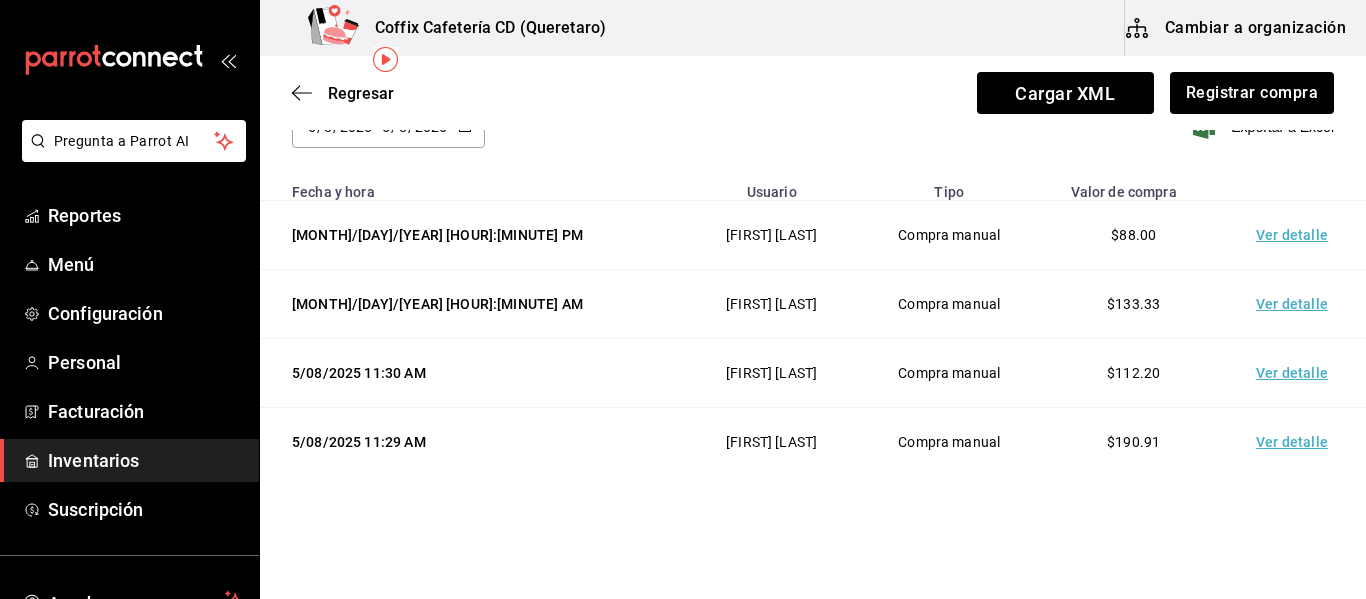 scroll, scrollTop: 125, scrollLeft: 0, axis: vertical 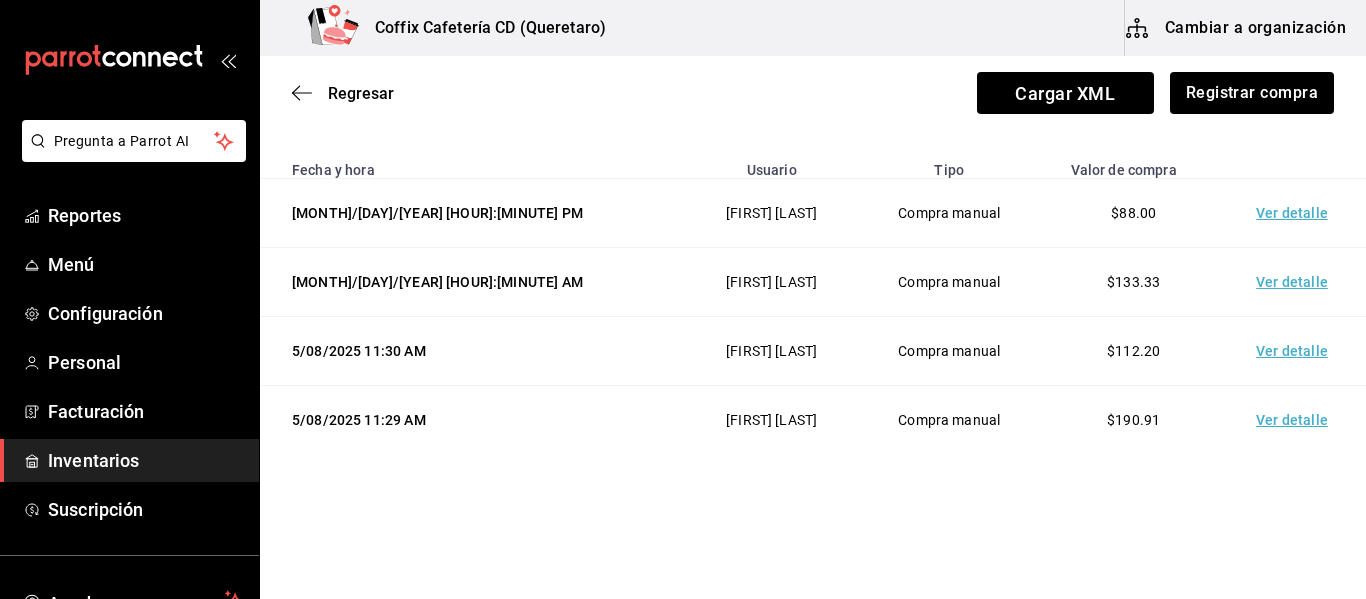 click on "Ver detalle" at bounding box center (1296, 420) 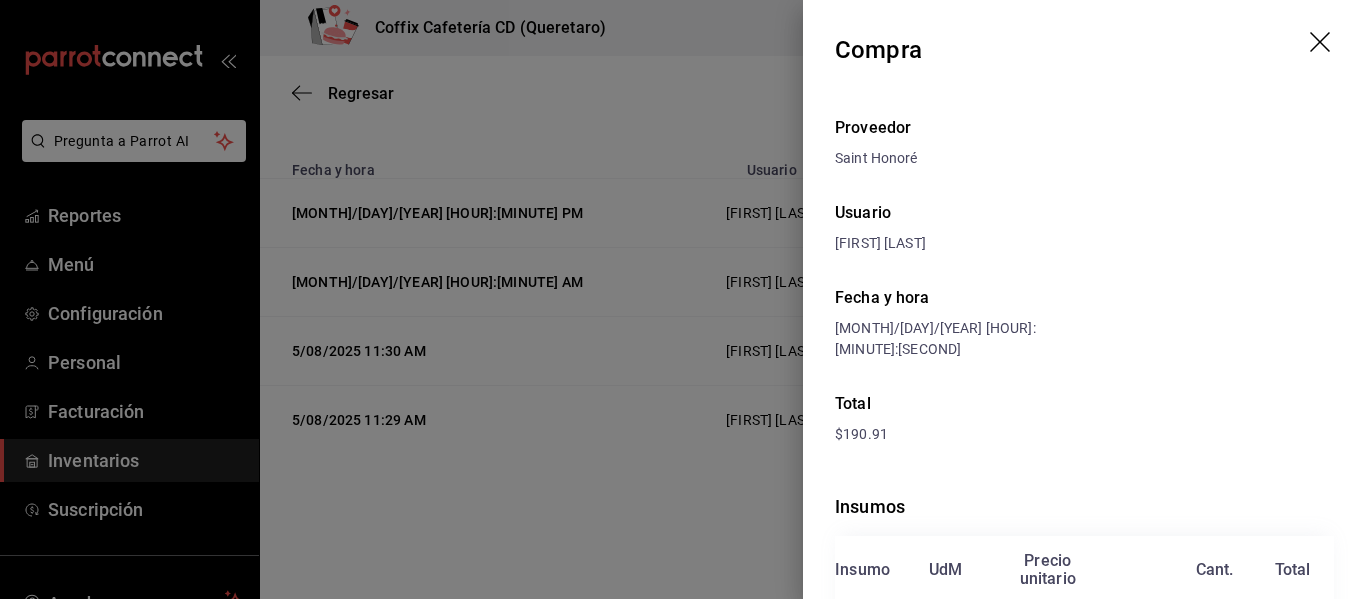 click at bounding box center (683, 299) 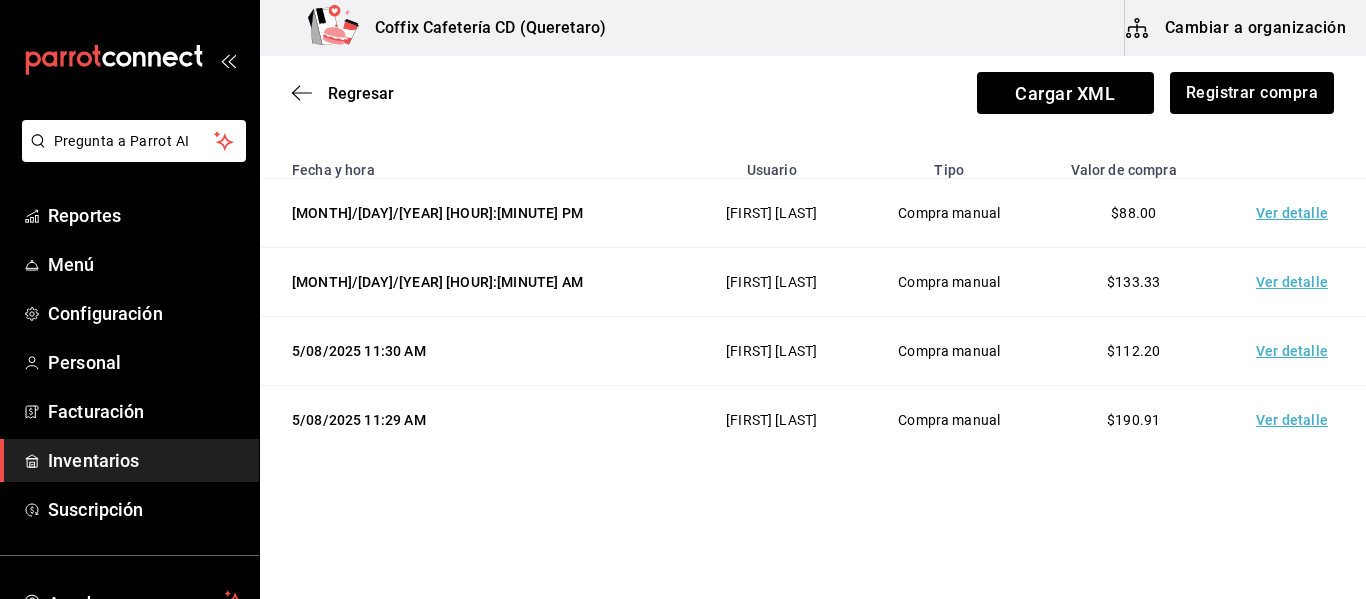 click on "Ver detalle" at bounding box center [1296, 420] 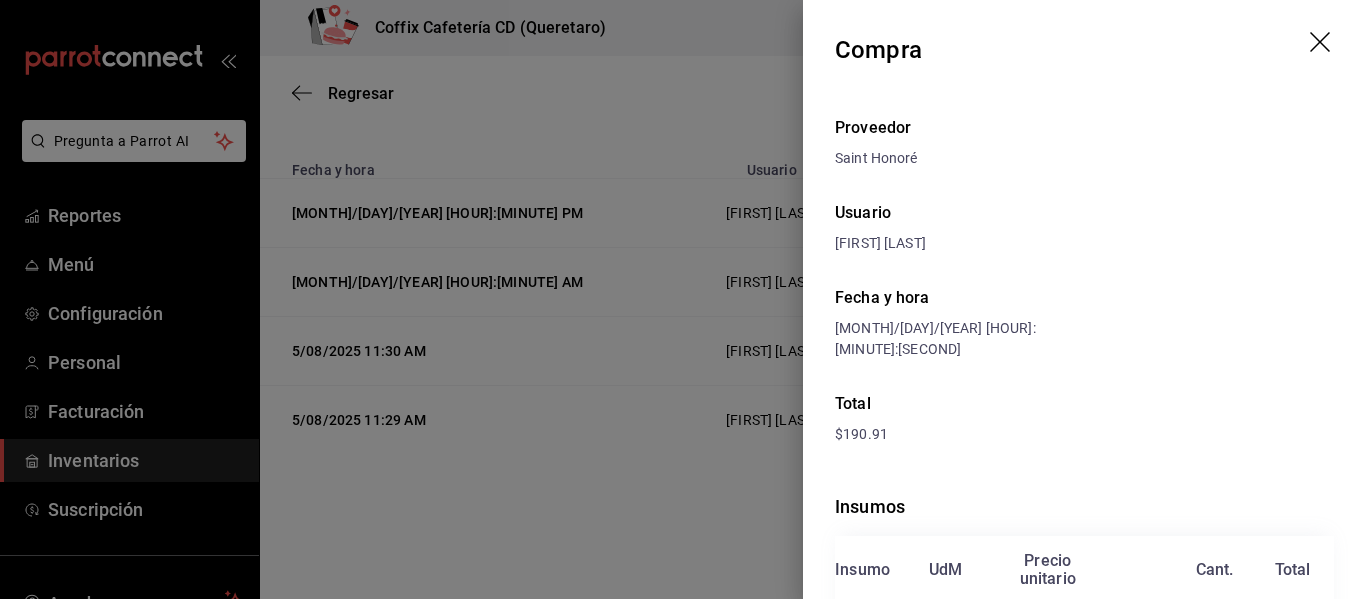 scroll, scrollTop: 147, scrollLeft: 0, axis: vertical 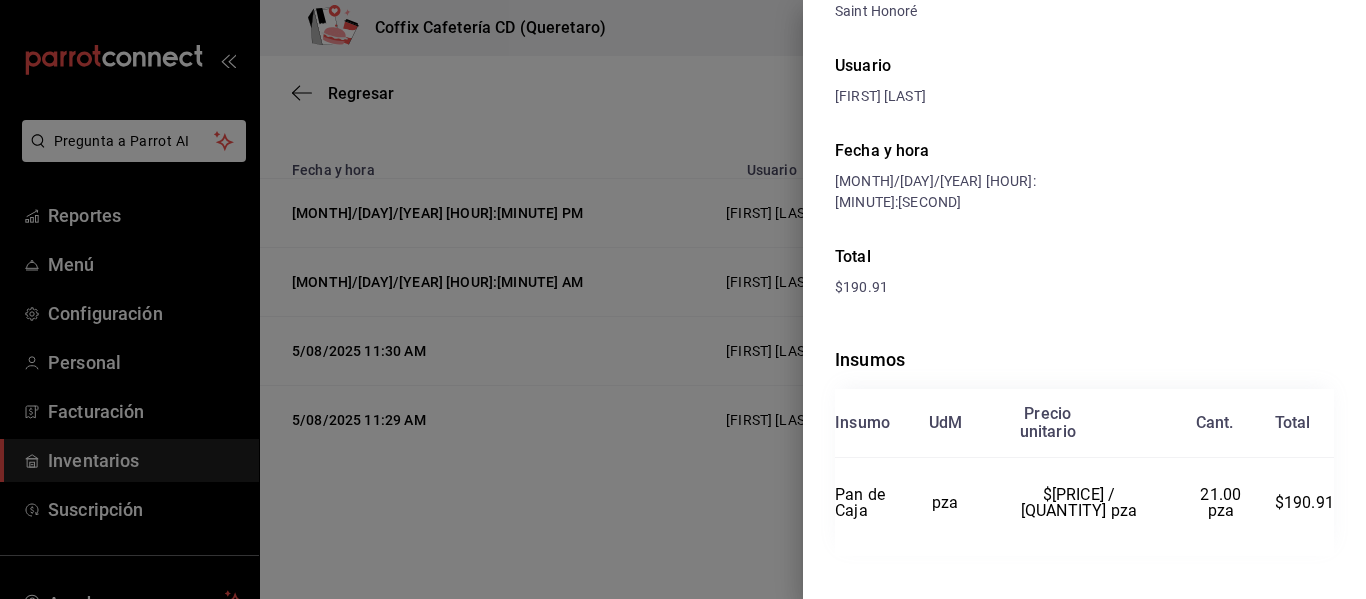 click at bounding box center [683, 299] 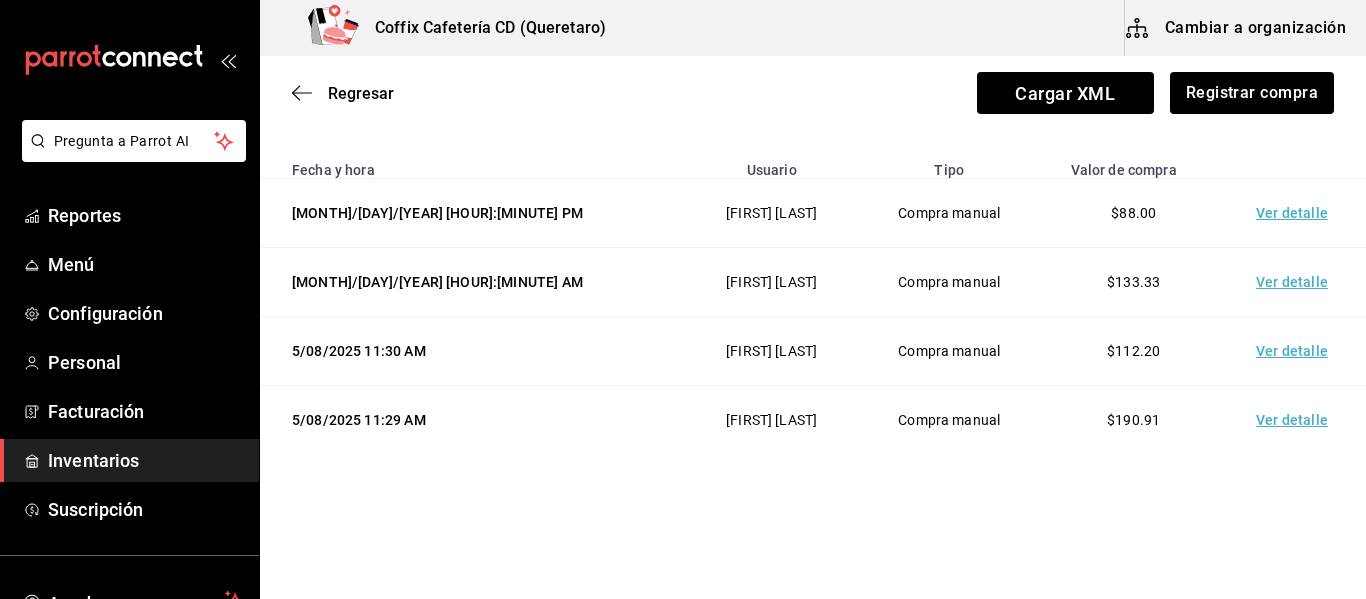 click on "Ver detalle" at bounding box center [1296, 351] 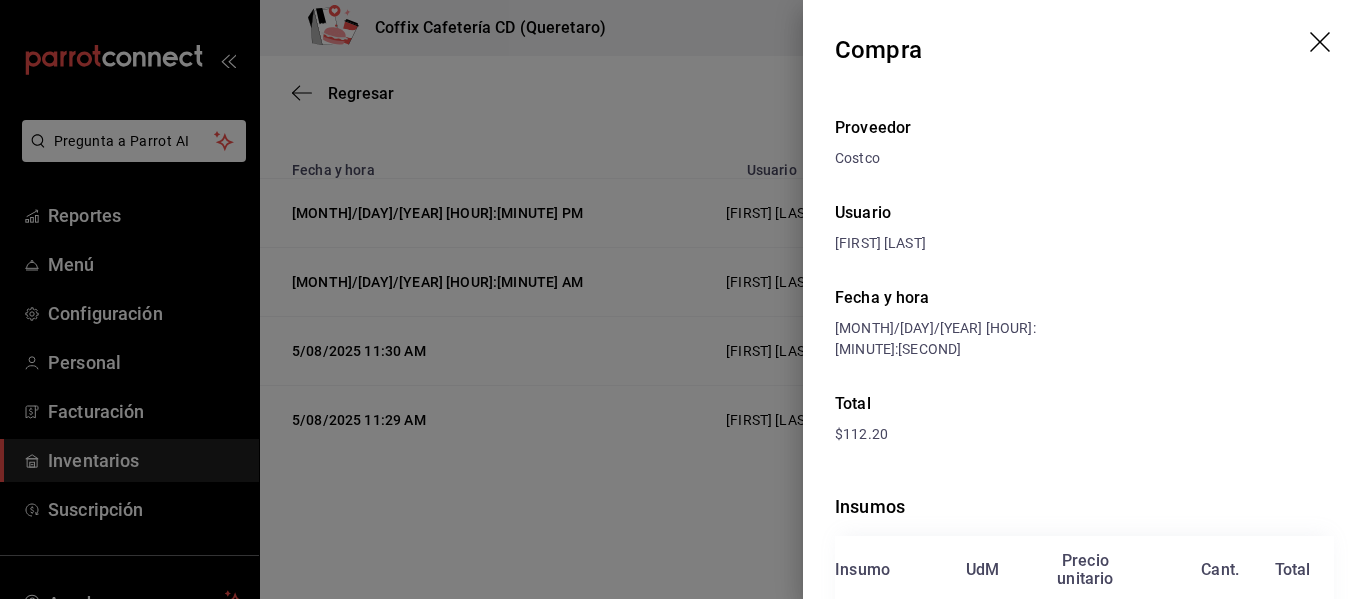 scroll, scrollTop: 147, scrollLeft: 0, axis: vertical 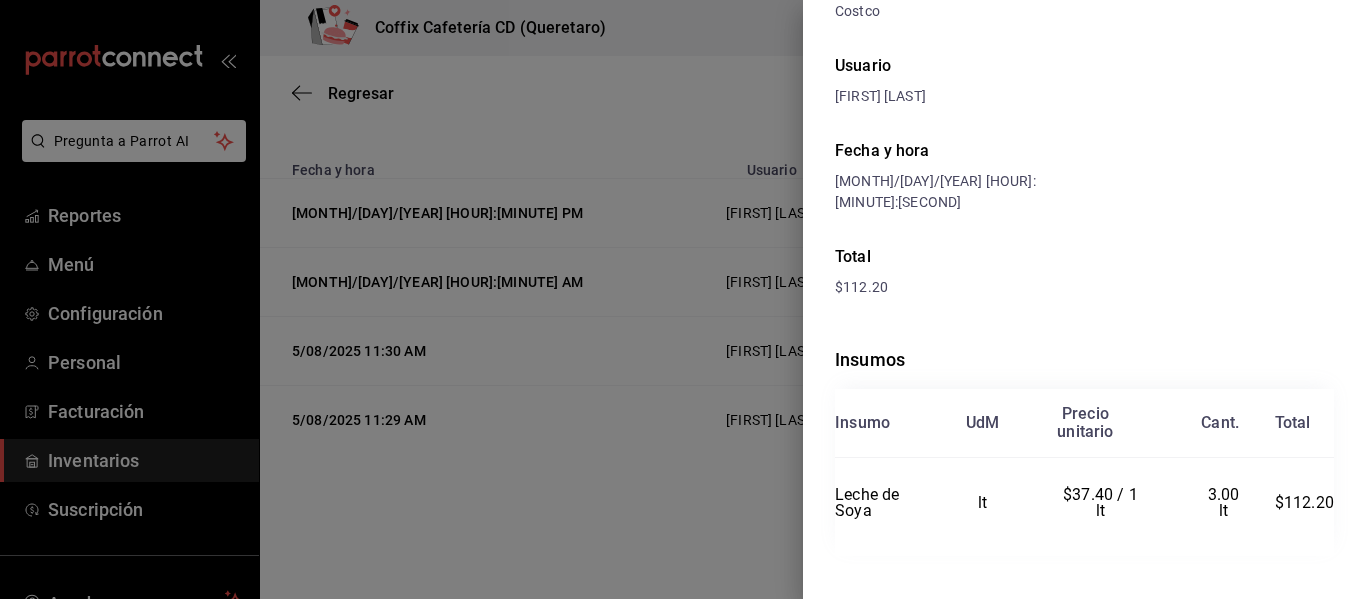 click at bounding box center (683, 299) 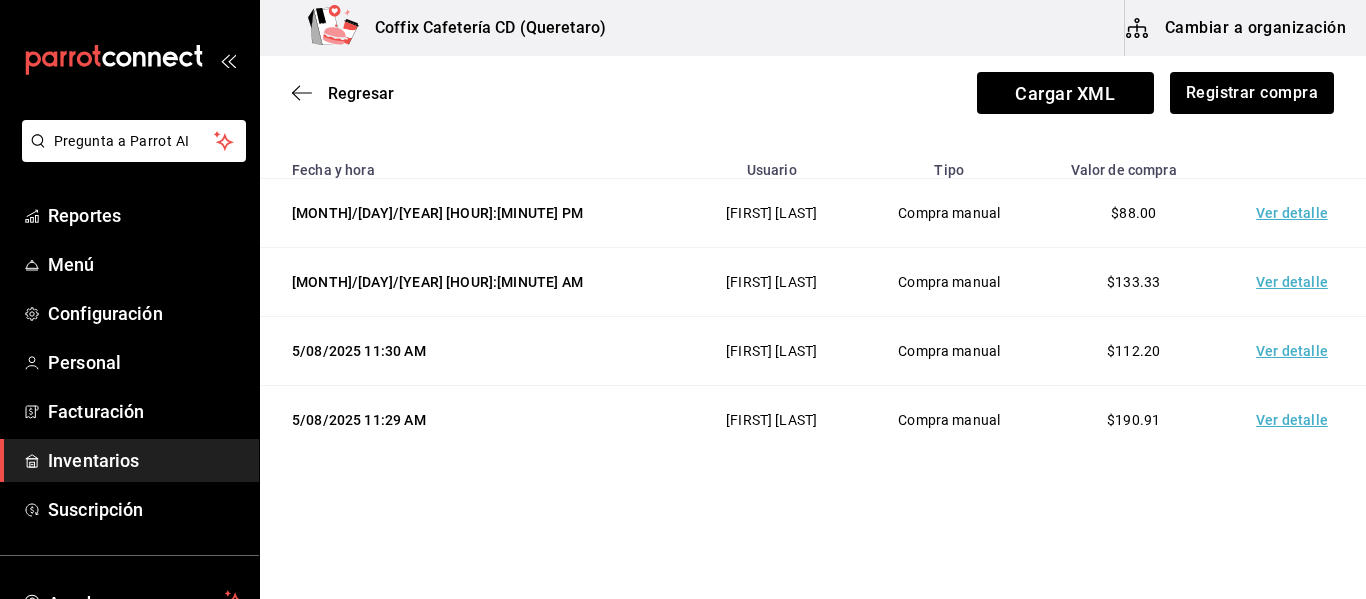 click on "Ver detalle" at bounding box center [1296, 282] 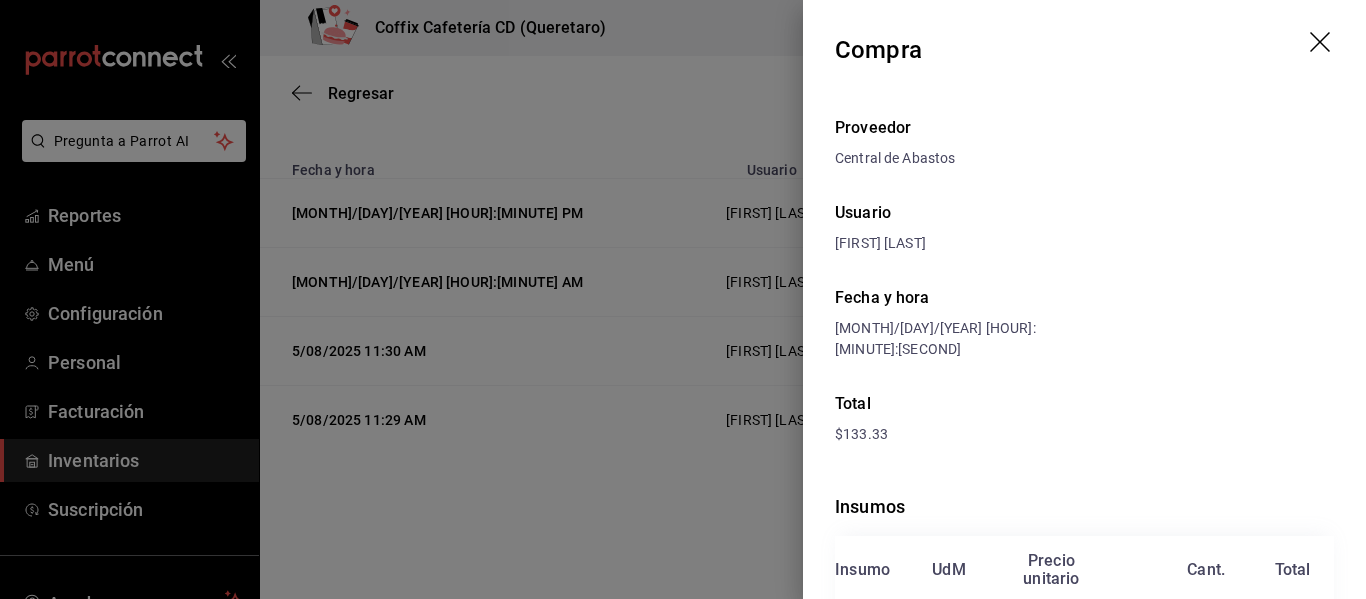 scroll, scrollTop: 147, scrollLeft: 0, axis: vertical 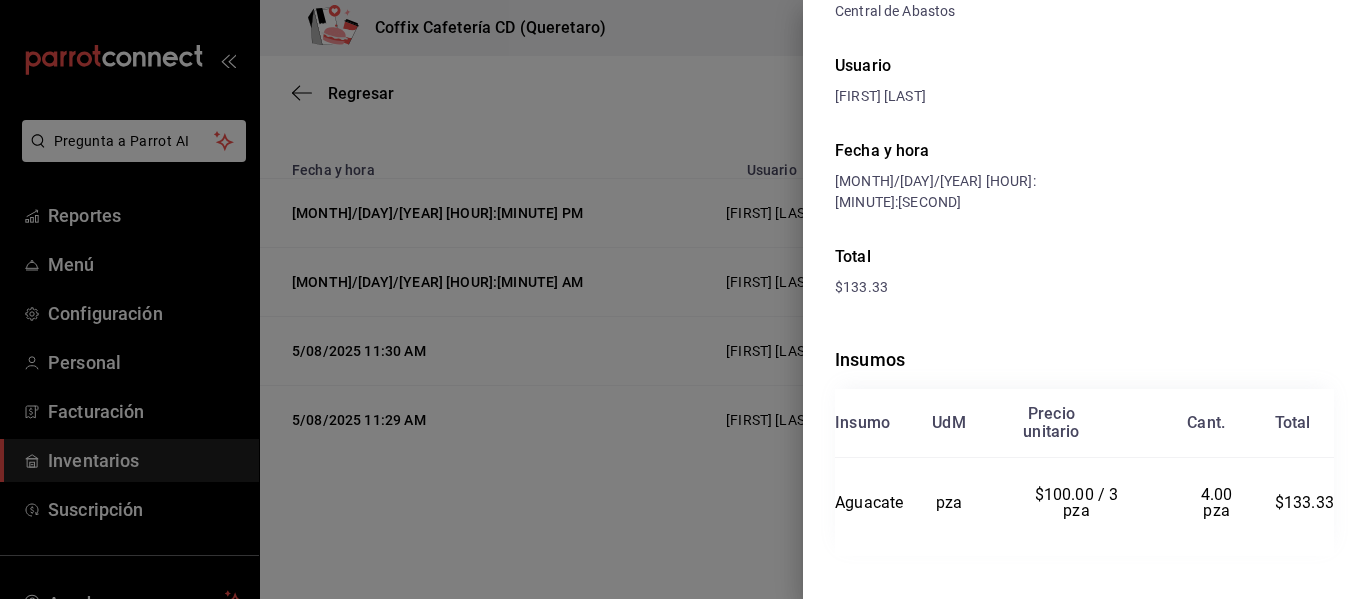 click at bounding box center (683, 299) 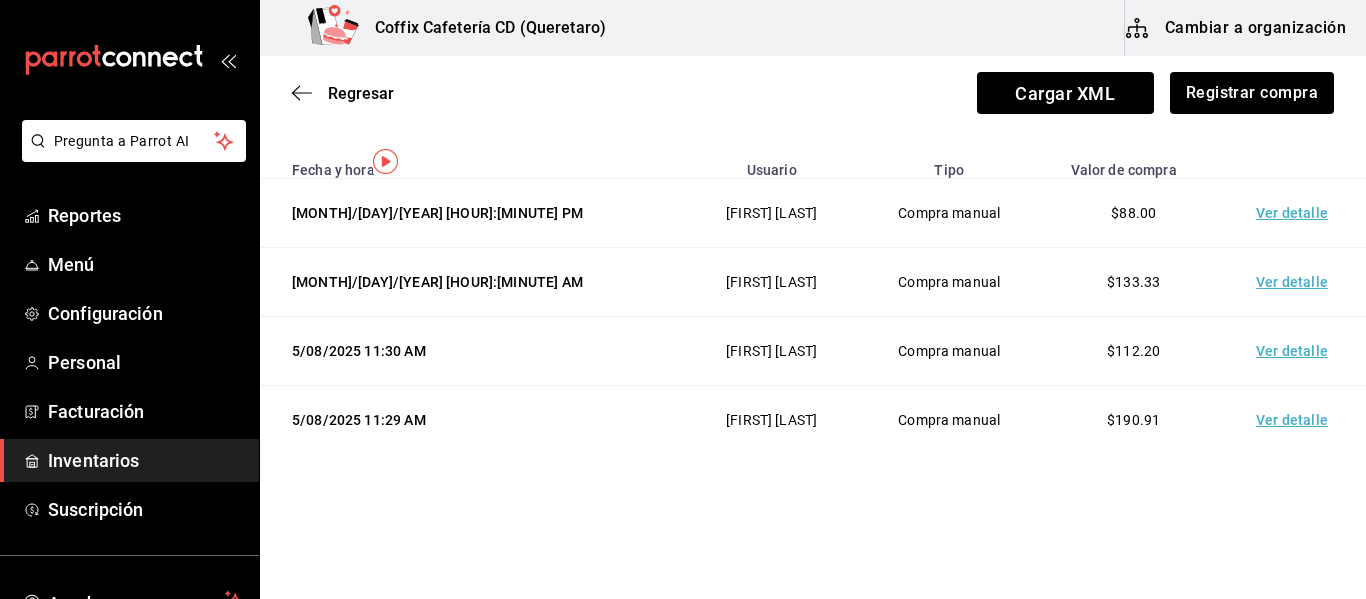 scroll, scrollTop: 0, scrollLeft: 0, axis: both 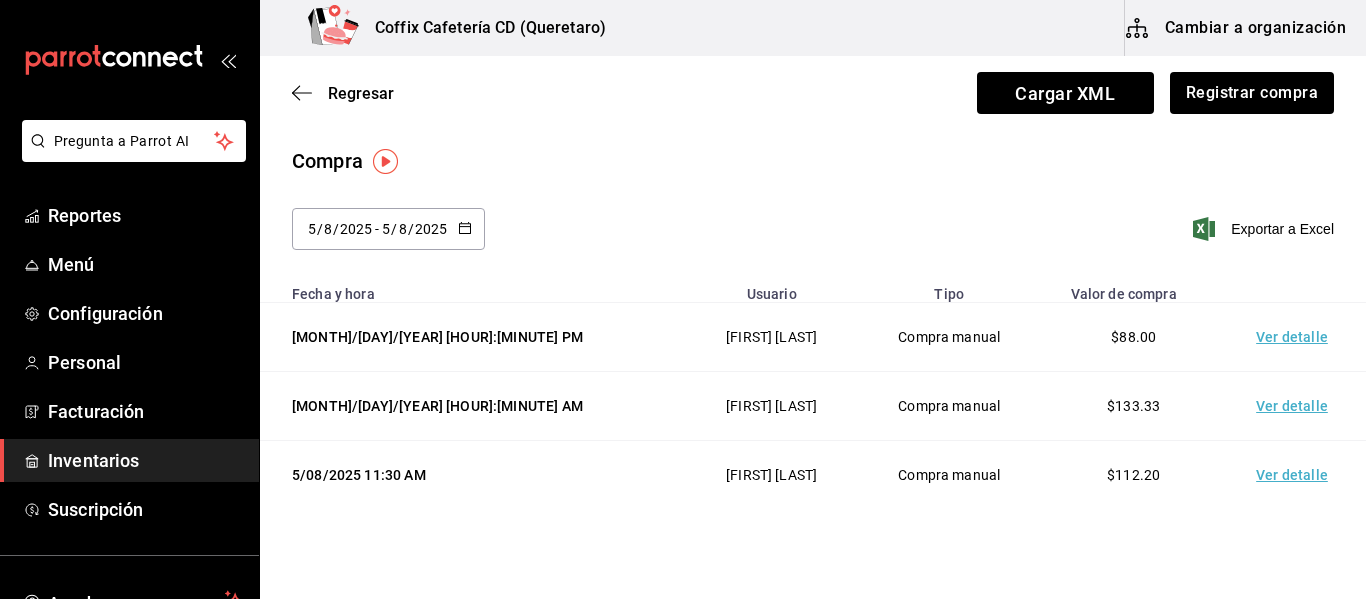 click on "2025" at bounding box center (431, 229) 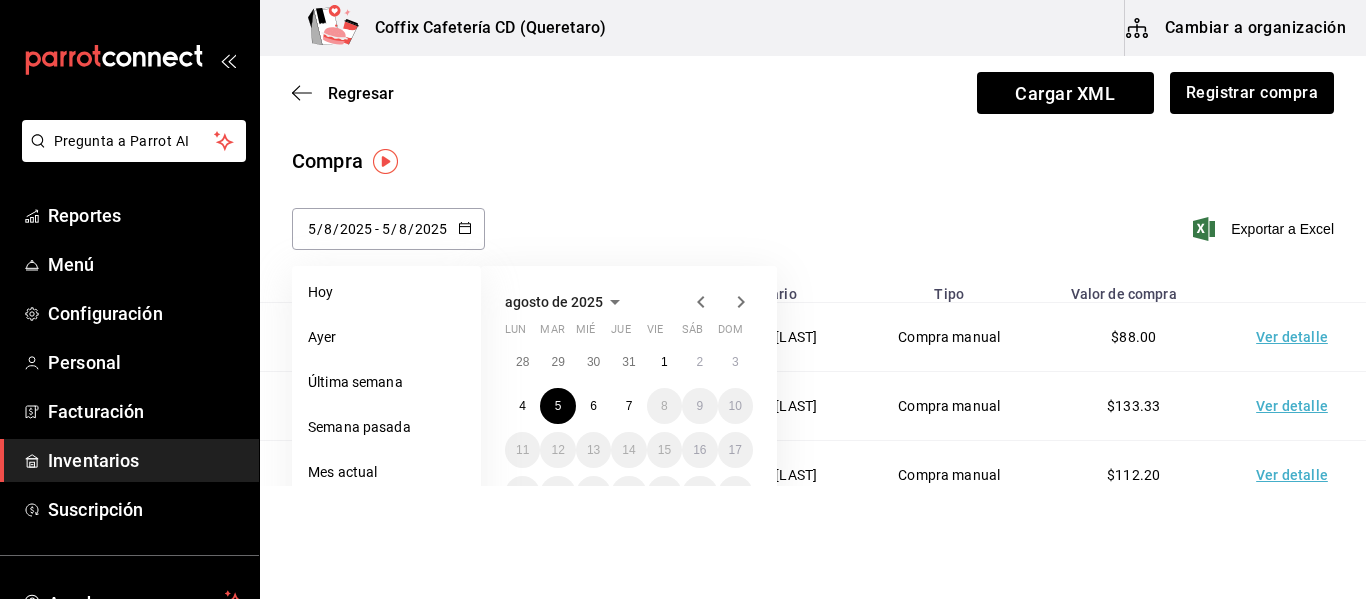 click on "2025-08-05 5 / 8 / 2025 - 2025-08-05 5 / 8 / 2025" at bounding box center [388, 229] 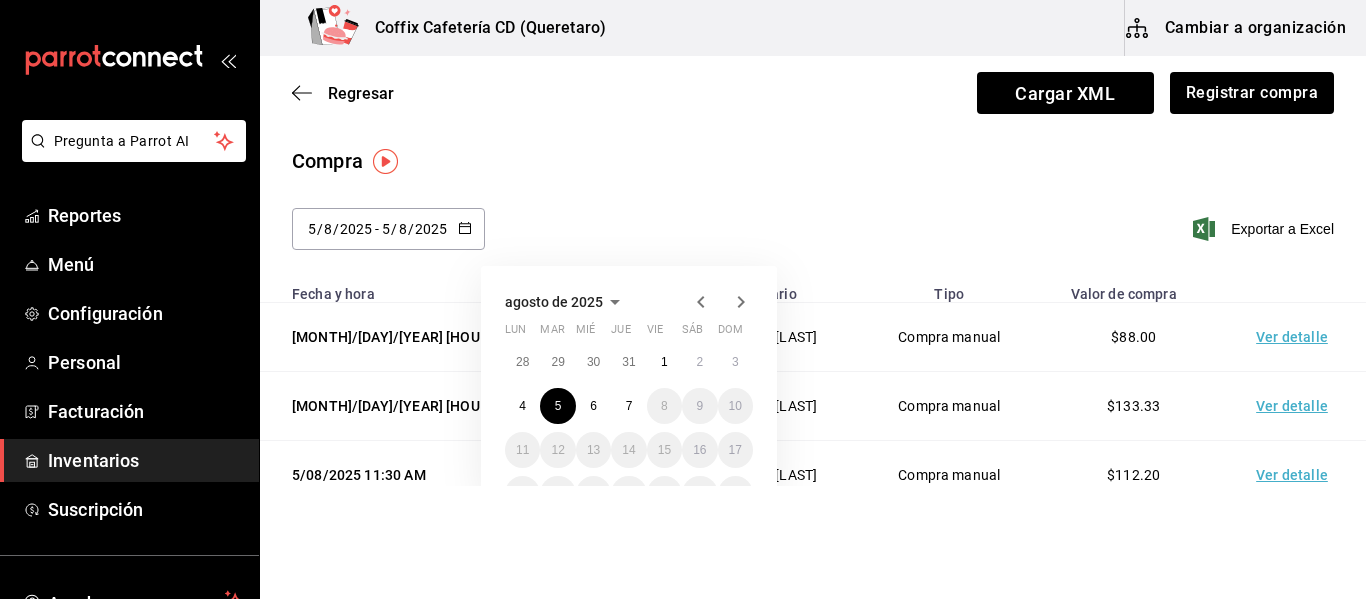 click on "2025-08-05 5 / 8 / 2025 - 2025-08-05 5 / 8 / 2025" at bounding box center (388, 229) 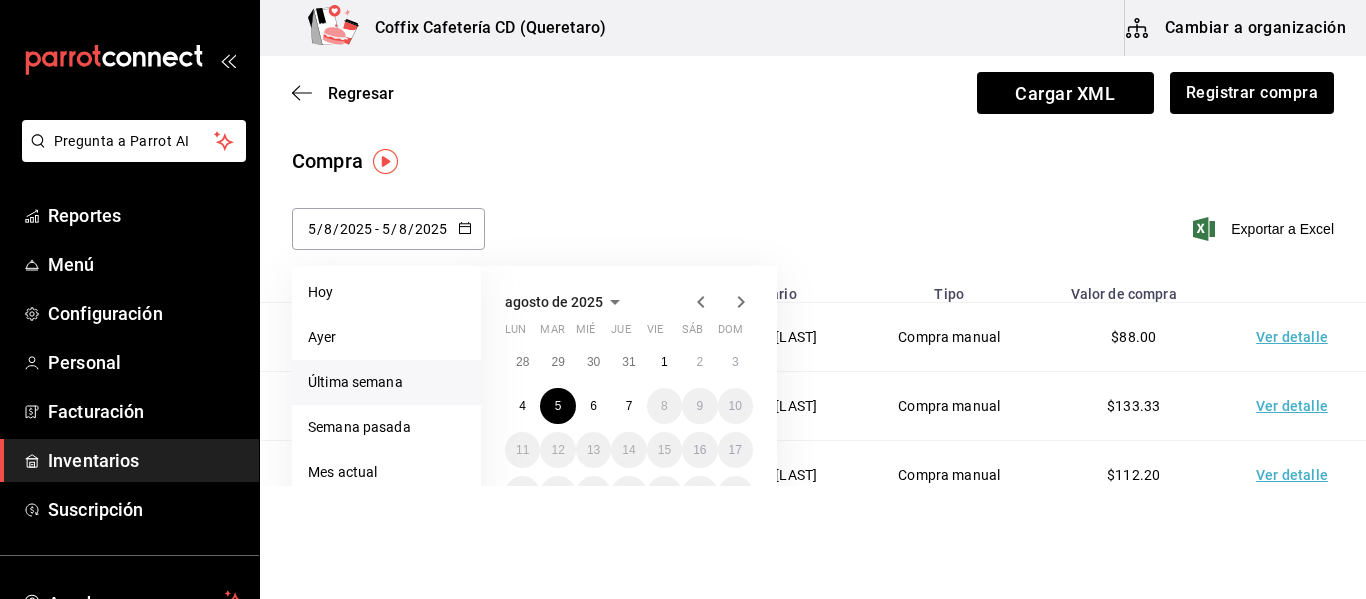 click on "Última semana" at bounding box center (386, 382) 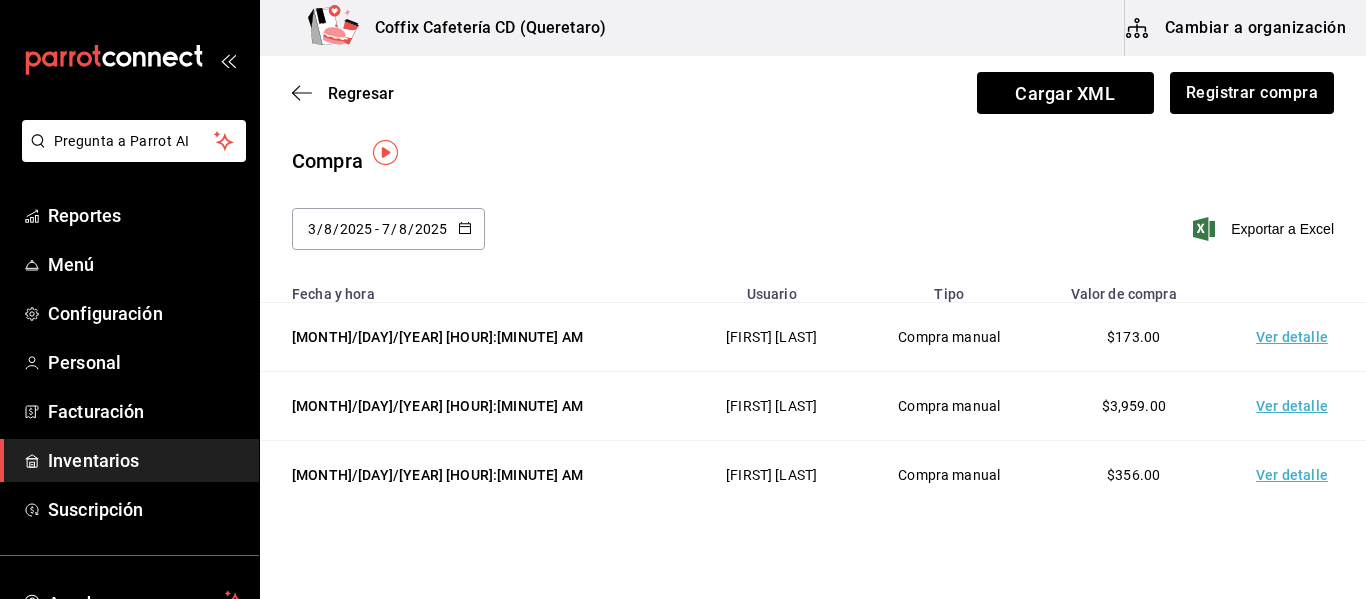scroll, scrollTop: 20, scrollLeft: 0, axis: vertical 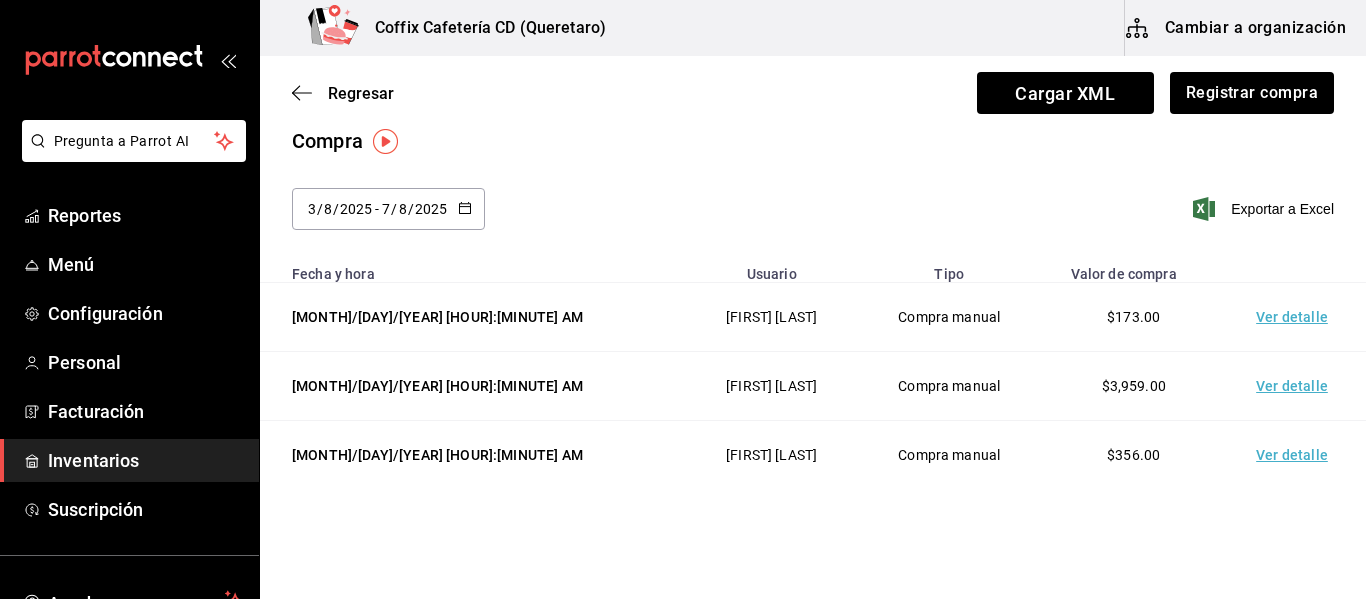 click on "Ver detalle" at bounding box center [1296, 386] 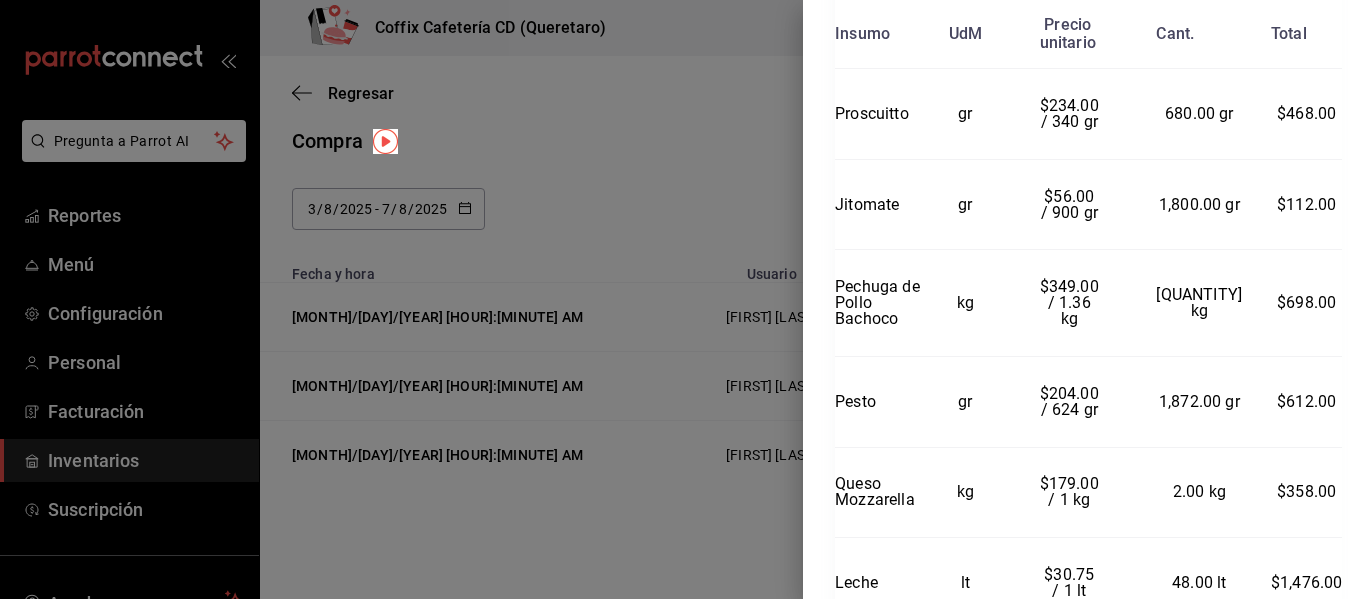 scroll, scrollTop: 813, scrollLeft: 0, axis: vertical 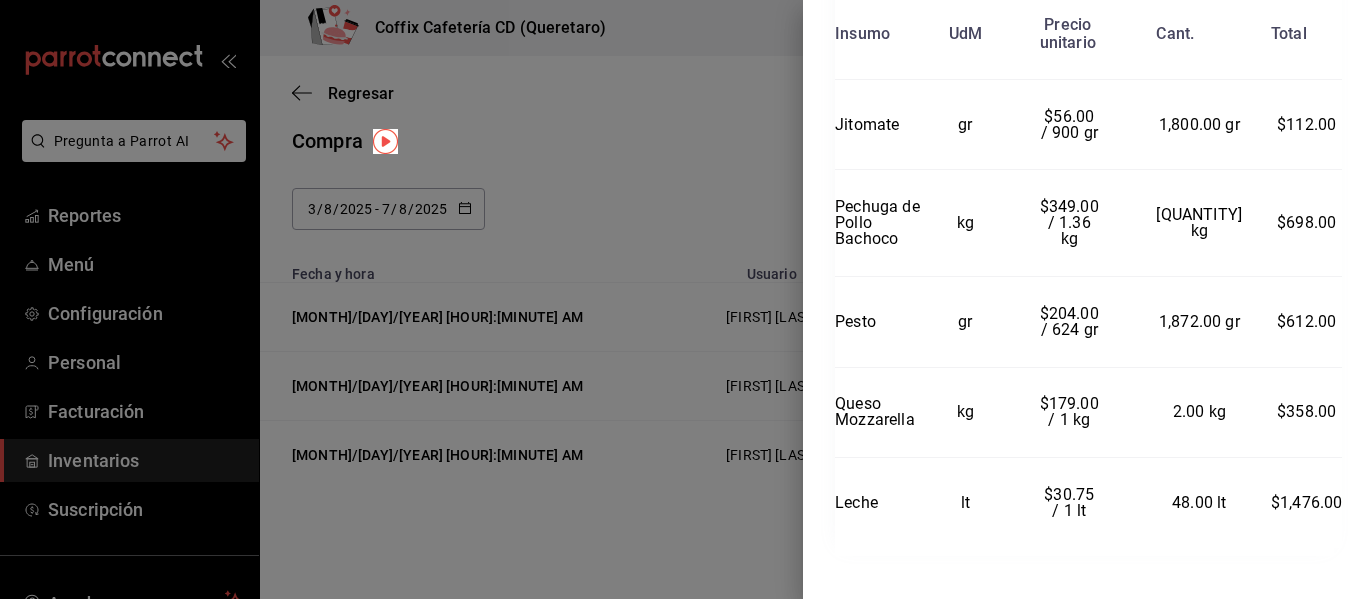 click at bounding box center [683, 299] 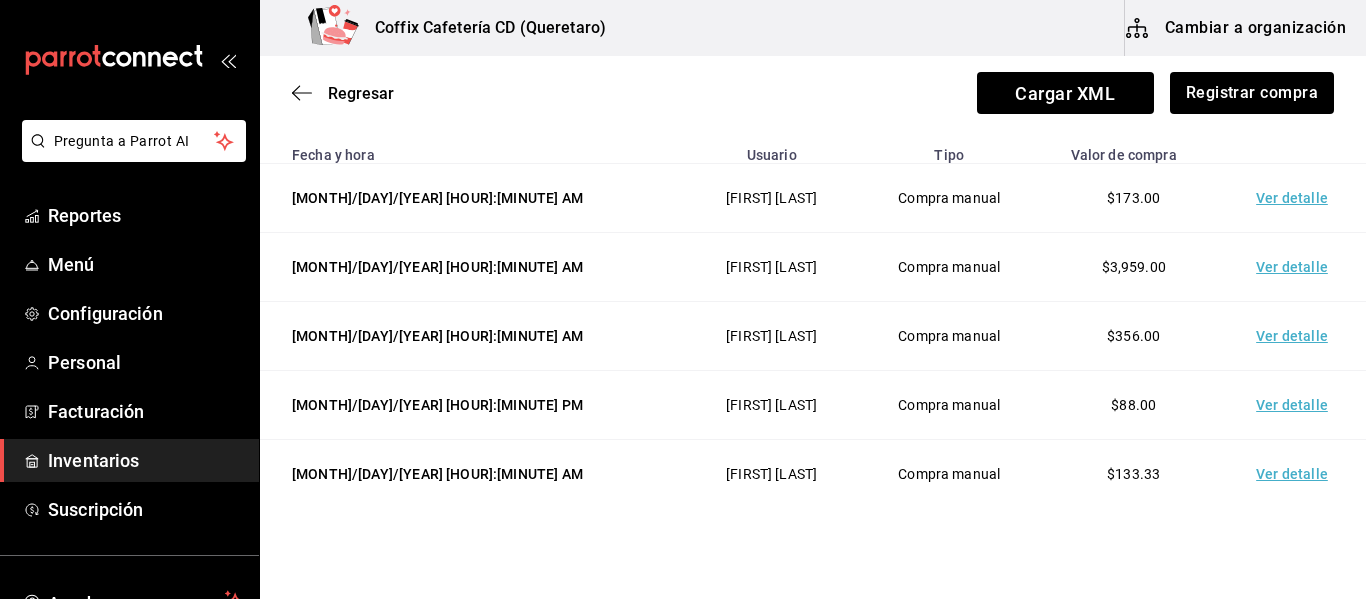 scroll, scrollTop: 140, scrollLeft: 0, axis: vertical 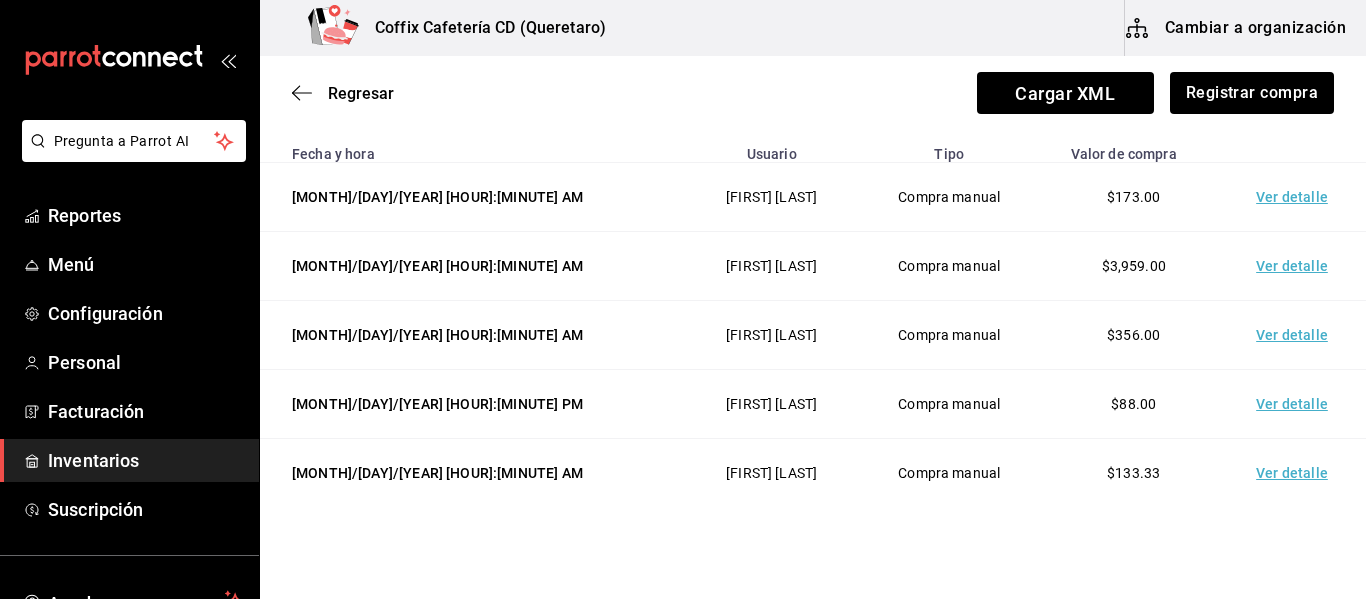 click on "Ver detalle" at bounding box center (1296, 335) 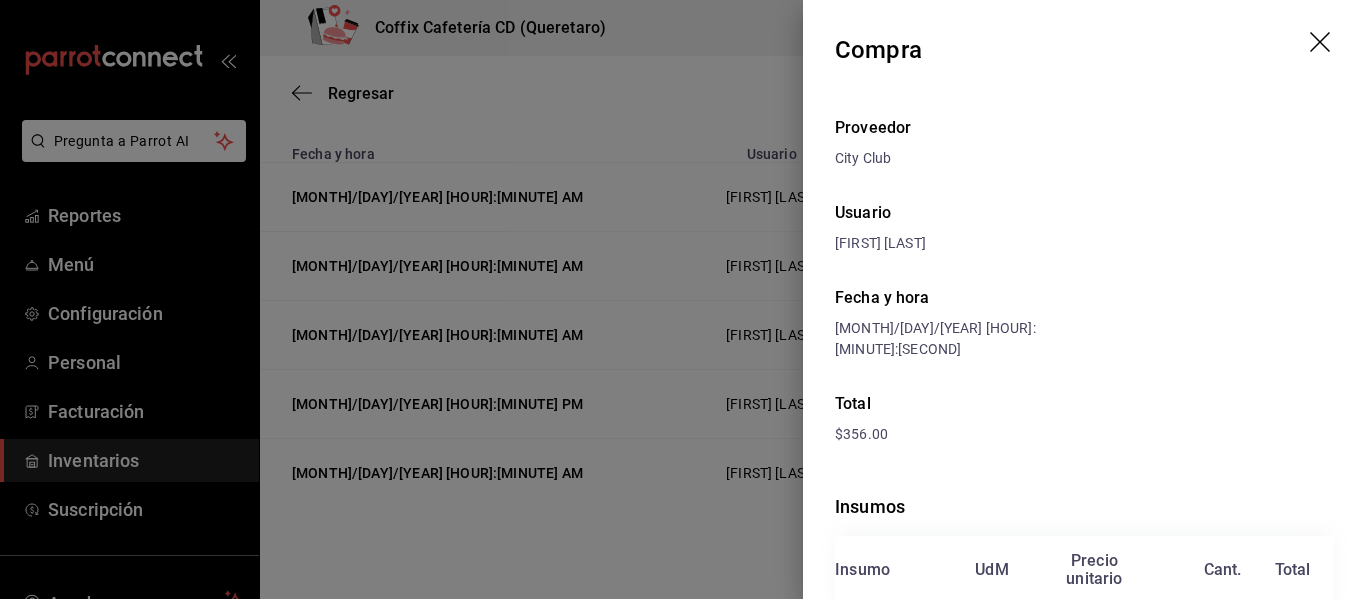 scroll, scrollTop: 253, scrollLeft: 0, axis: vertical 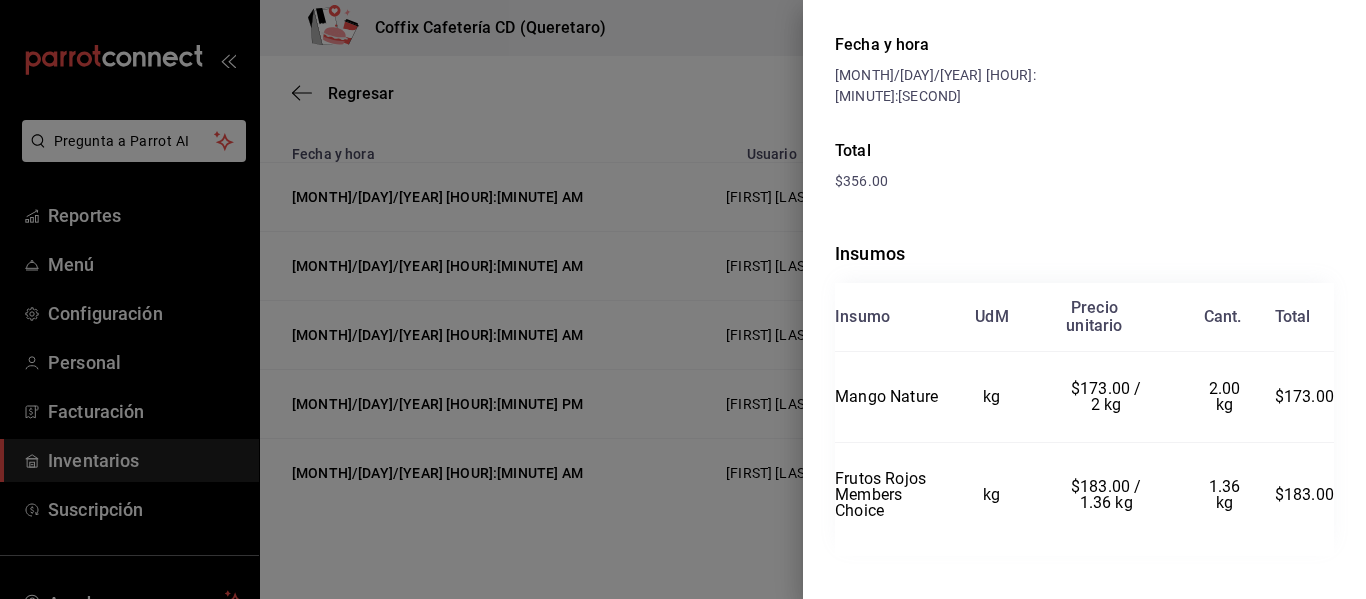 click at bounding box center [683, 299] 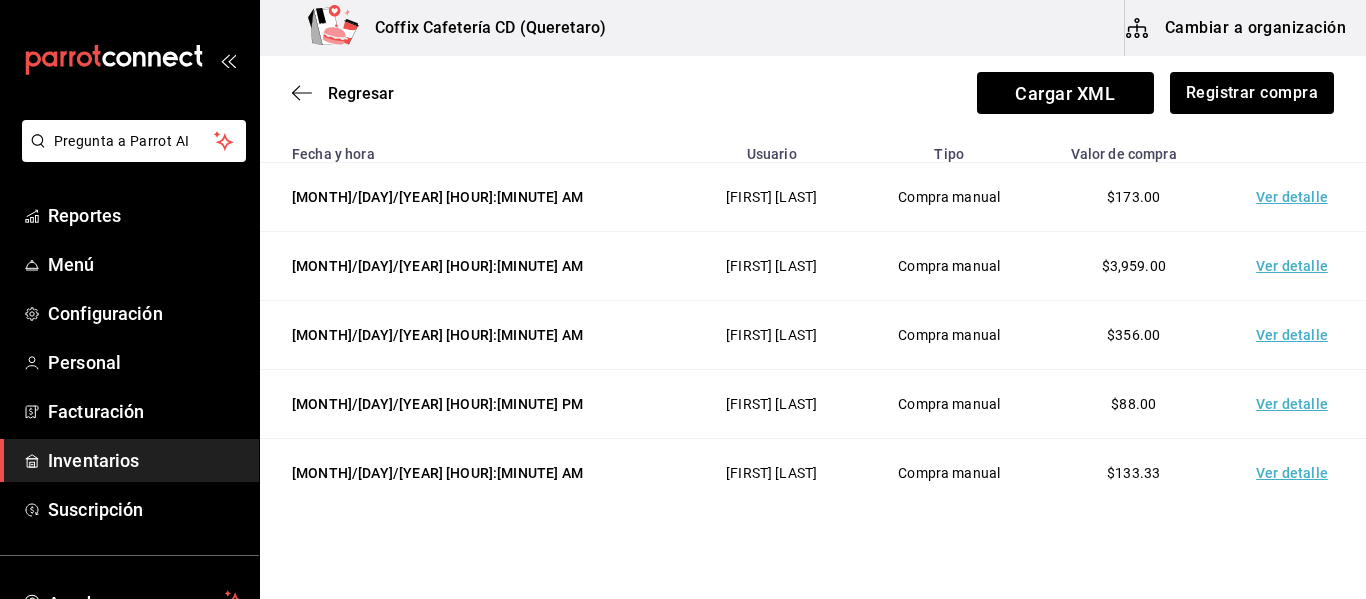 scroll, scrollTop: 332, scrollLeft: 0, axis: vertical 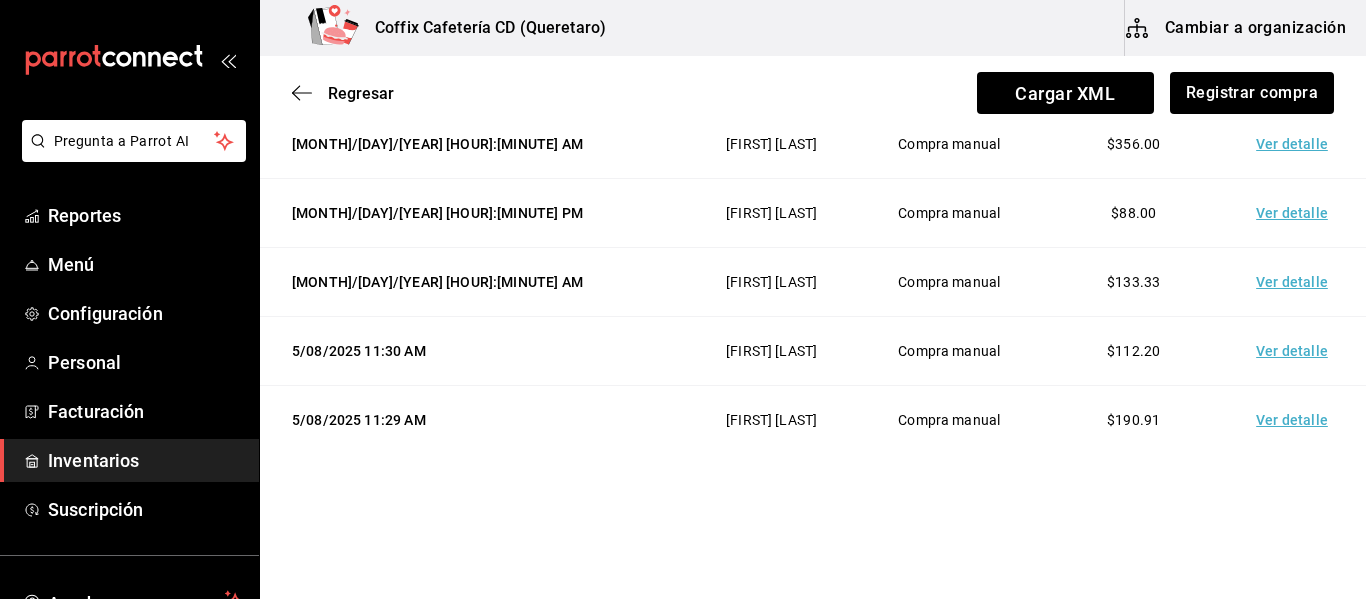 click on "Ver detalle" at bounding box center (1296, 420) 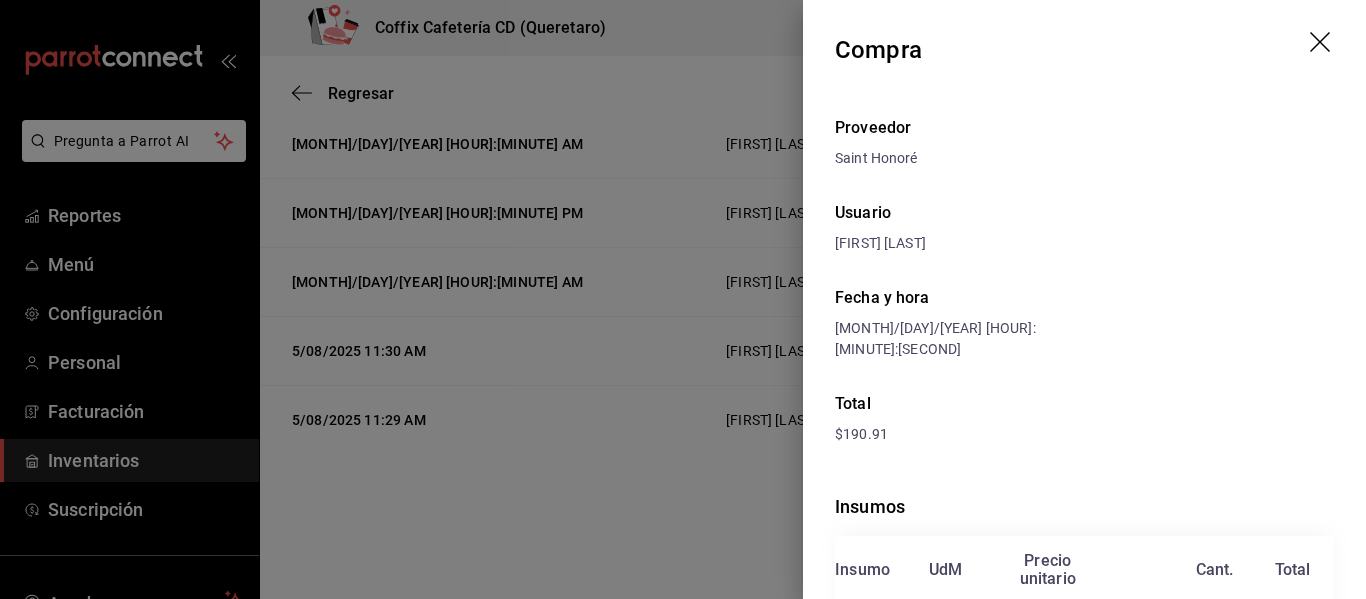 click on "Proveedor [COMPANY] Usuario [FIRST] [LAST] Fecha y hora [MONTH]/[DAY]/[YEAR] [HOUR]:[MINUTE]:[SECOND] Total $[PRICE] Insumos Insumo UdM Precio
unitario Cant. Total [PRODUCT] pza $[PRICE] / [QUANTITY] pza [QUANTITY] pza $[PRICE]" at bounding box center (1084, 433) 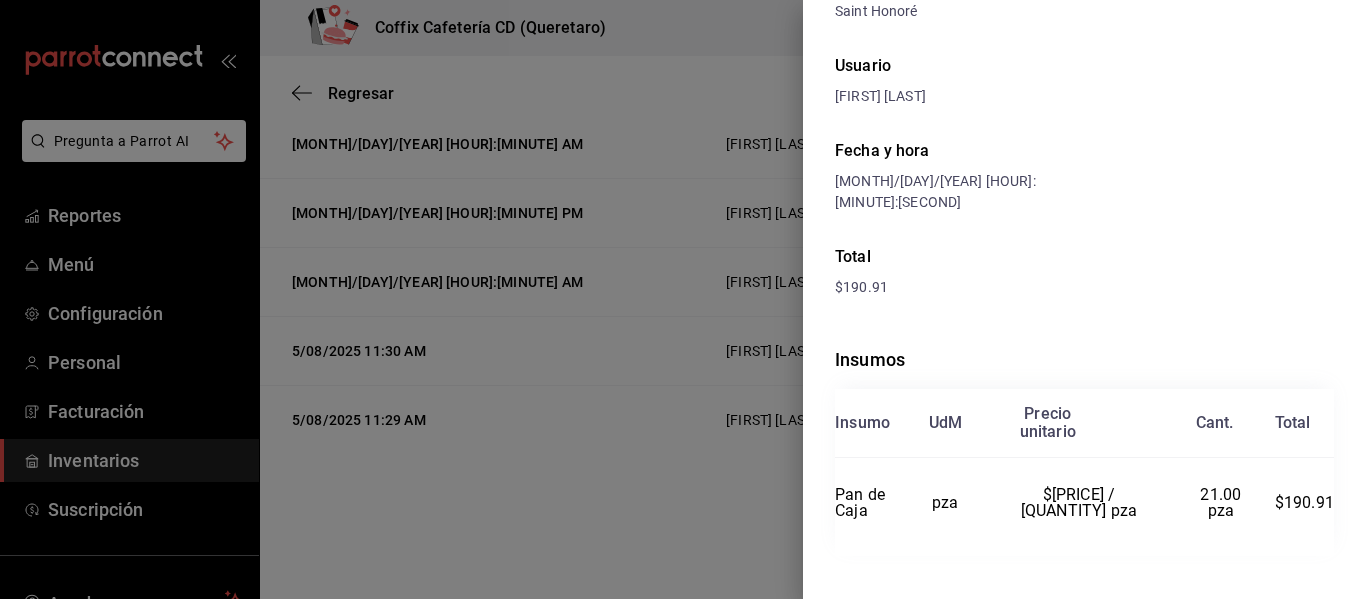 click at bounding box center (683, 299) 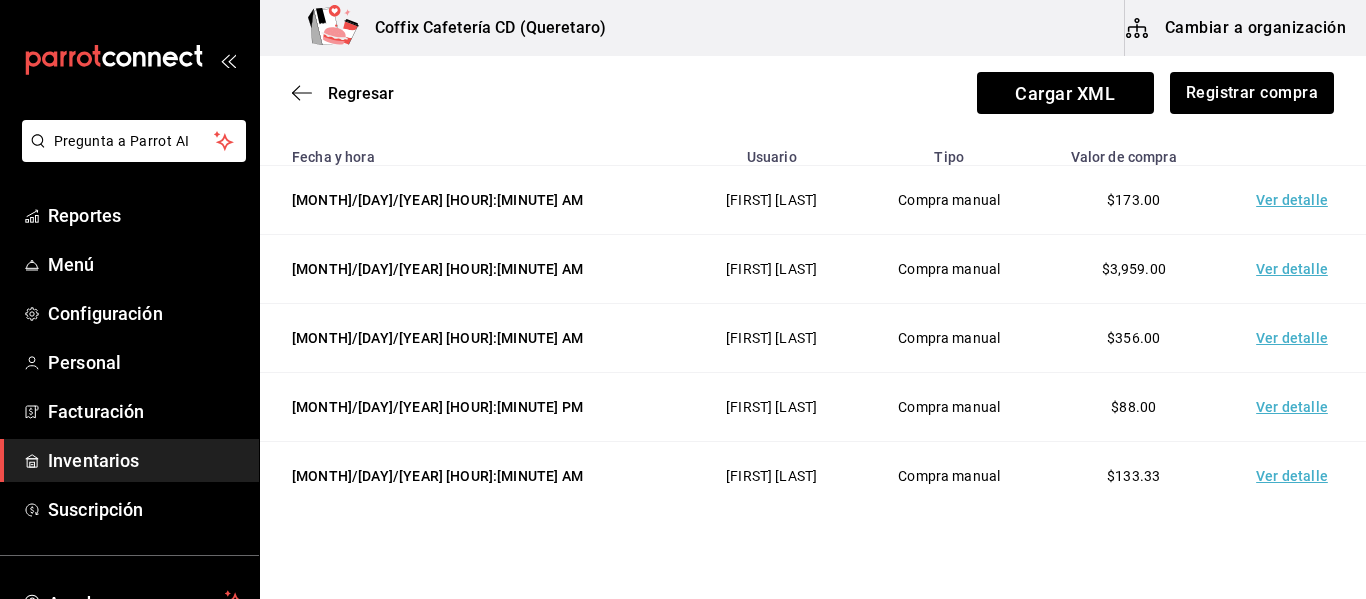 scroll, scrollTop: 136, scrollLeft: 0, axis: vertical 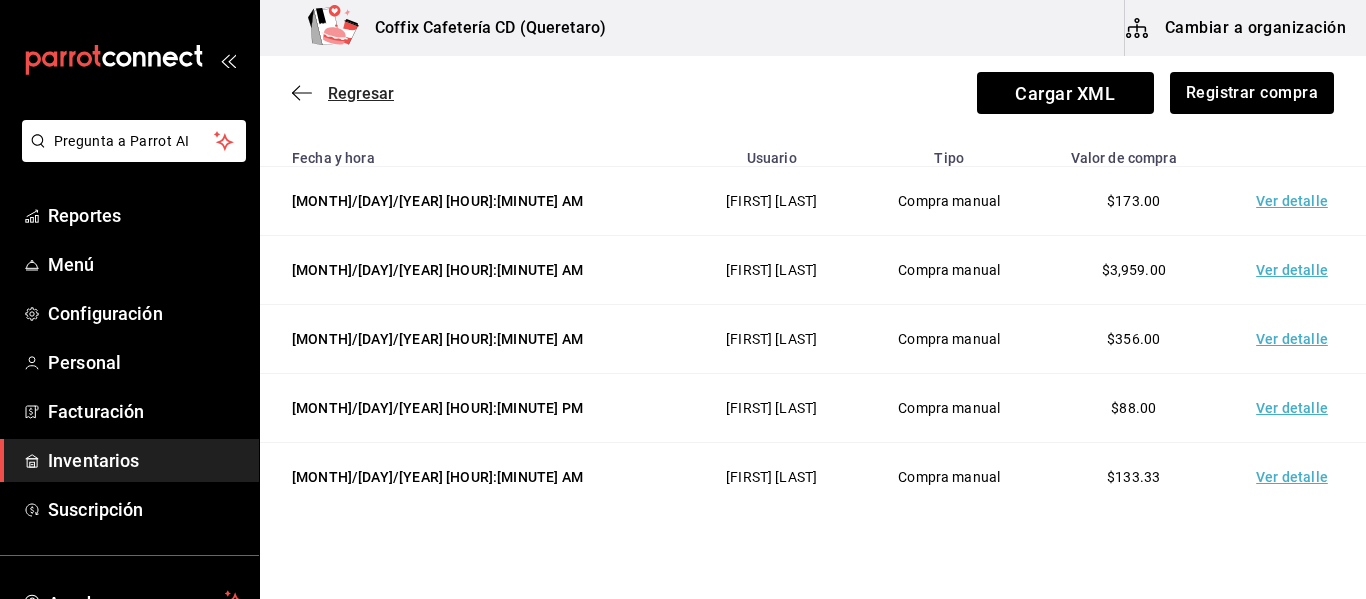 click on "Regresar" at bounding box center (361, 93) 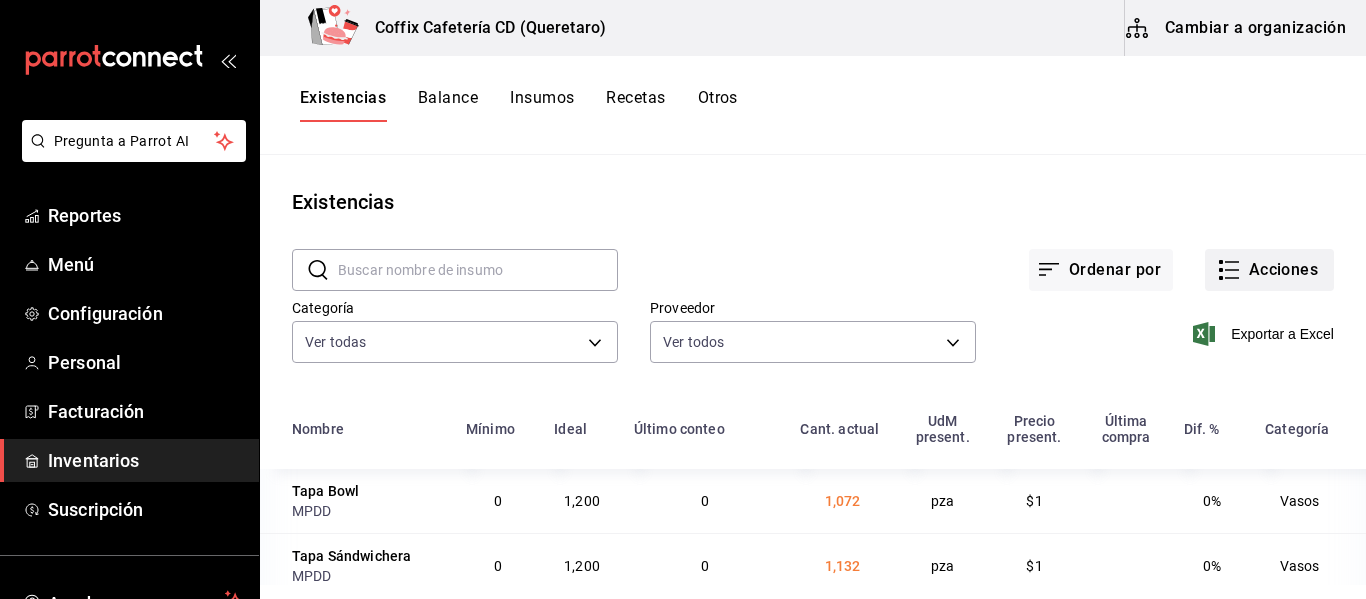 click on "Acciones" at bounding box center (1269, 270) 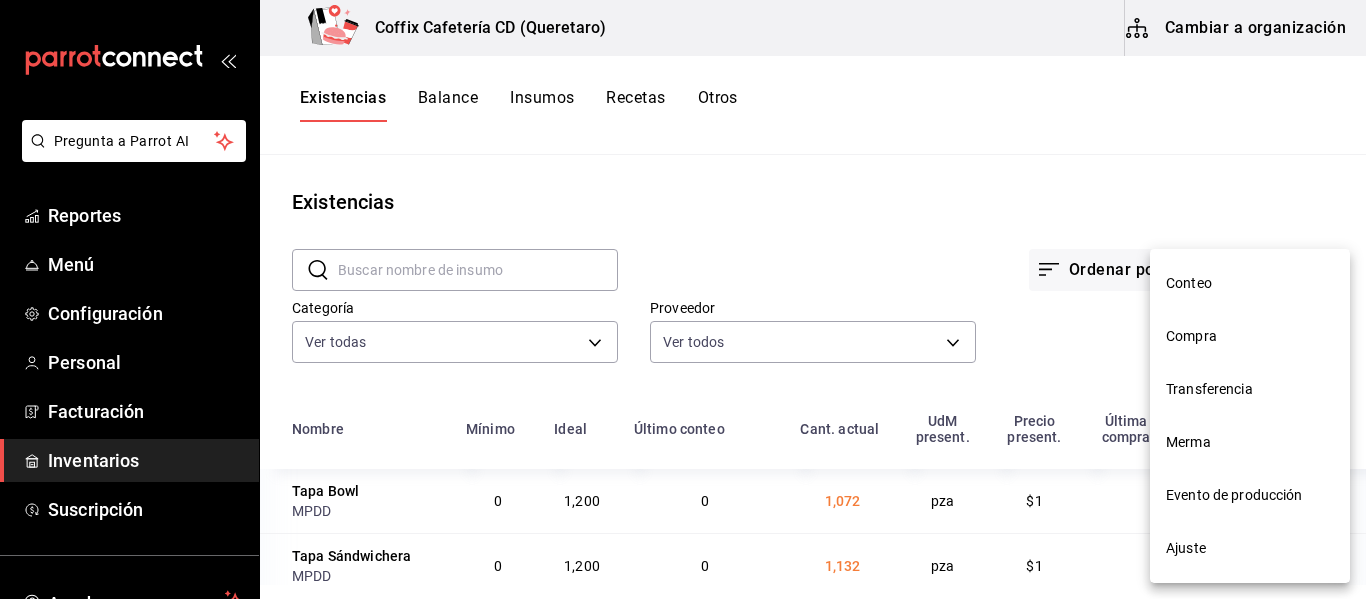 click on "Compra" at bounding box center (1250, 336) 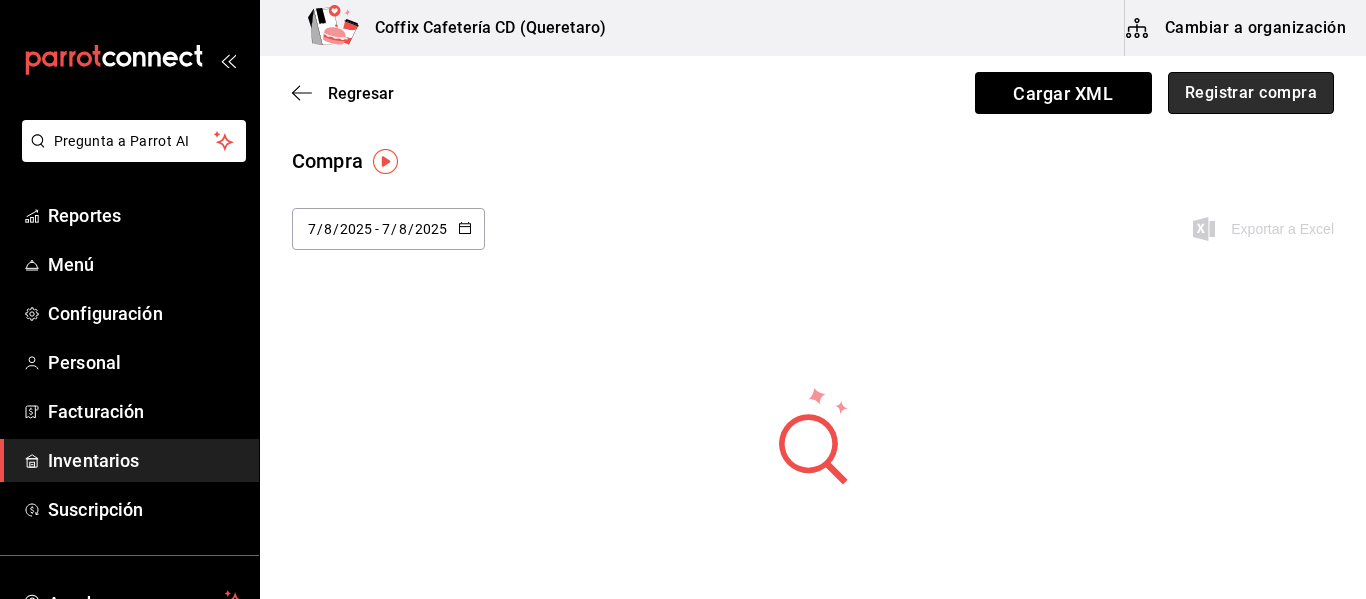 click on "Registrar compra" at bounding box center (1251, 93) 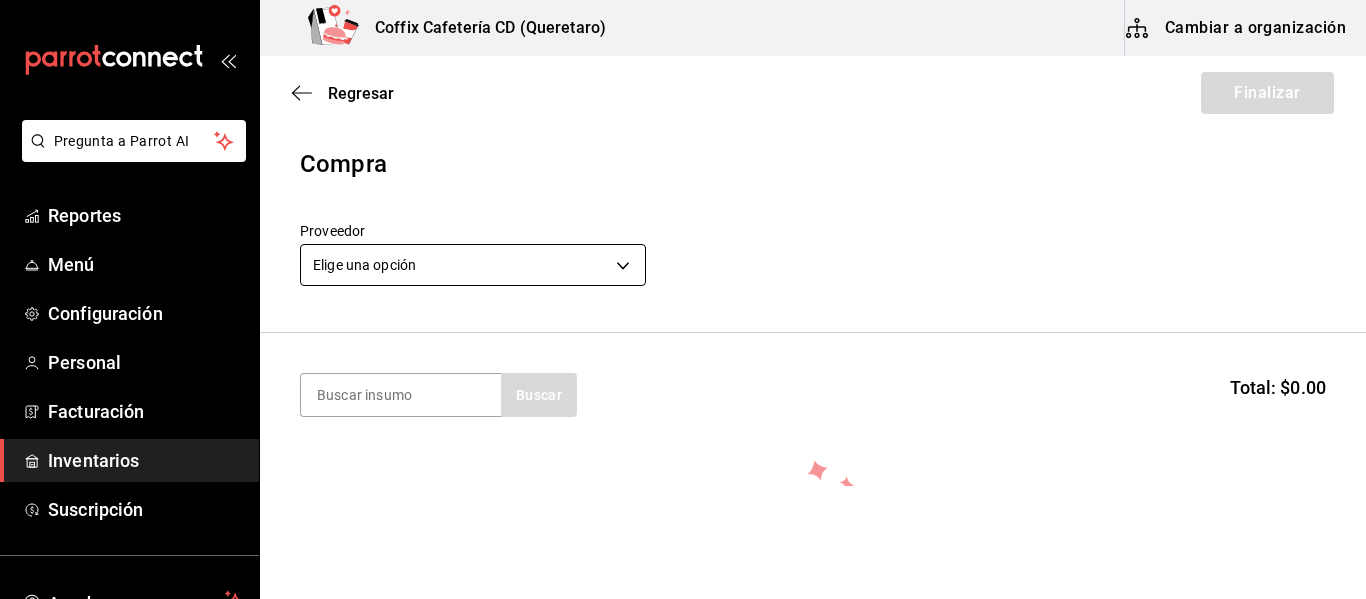 click on "Pregunta a Parrot AI Reportes   Menú   Configuración   Personal   Facturación   Inventarios   Suscripción   Ayuda Recomienda Parrot   [FIRST] [LAST]   Sugerir nueva función   [COMPANY] Cafetería CD ([CITY]) Cambiar a organización Regresar Finalizar Compra Proveedor Elige una opción default Buscar Total: $[PRICE] No hay insumos a mostrar. Busca un insumo para agregarlo a la lista Pregunta a Parrot AI Reportes   Menú   Configuración   Personal   Facturación   Inventarios   Suscripción   Ayuda Recomienda Parrot   [FIRST] [LAST]   Sugerir nueva función   GANA 1 MES GRATIS EN TU SUSCRIPCIÓN AQUÍ ¿Recuerdas cómo empezó tu restaurante?
Hoy puedes ayudar a un colega a tener el mismo cambio que tú viviste.
Recomienda Parrot directamente desde tu Portal Administrador.
Es fácil y rápido.
🎁 Por cada restaurante que se una, ganas 1 mes gratis. Ver video tutorial Ir a video Editar Eliminar Visitar centro de ayuda ([PHONE]) soporte@[DOMAIN].io Visitar centro de ayuda ([PHONE])" at bounding box center (683, 243) 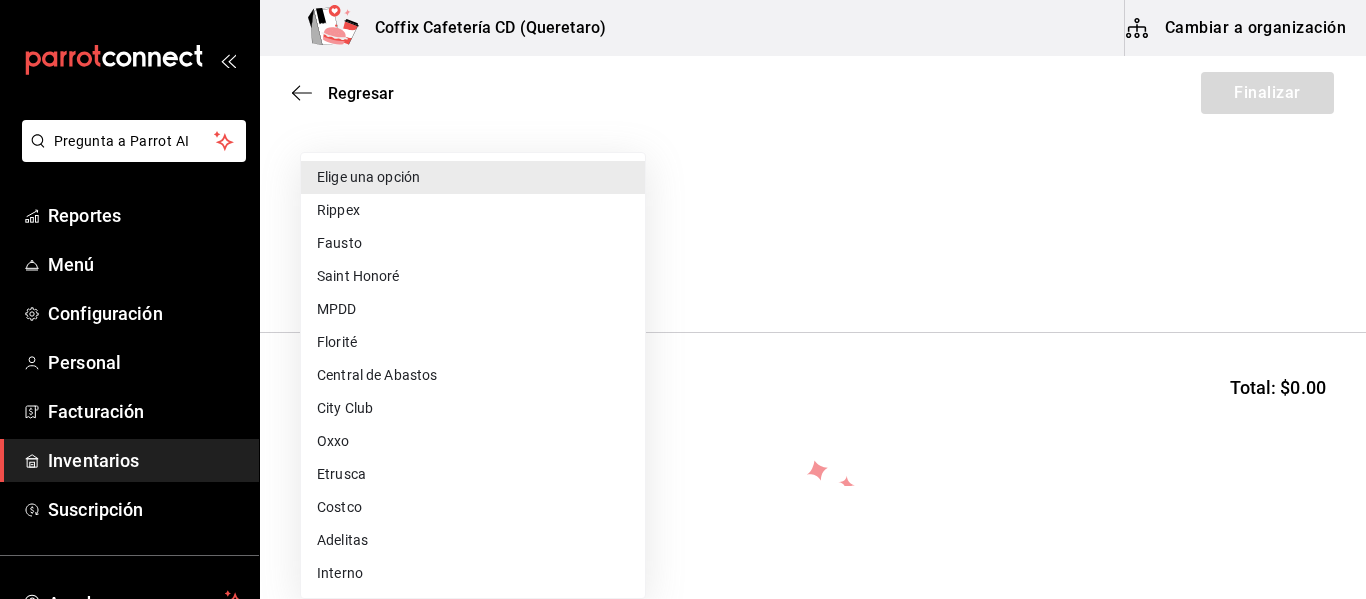 click on "Adelitas" at bounding box center [473, 540] 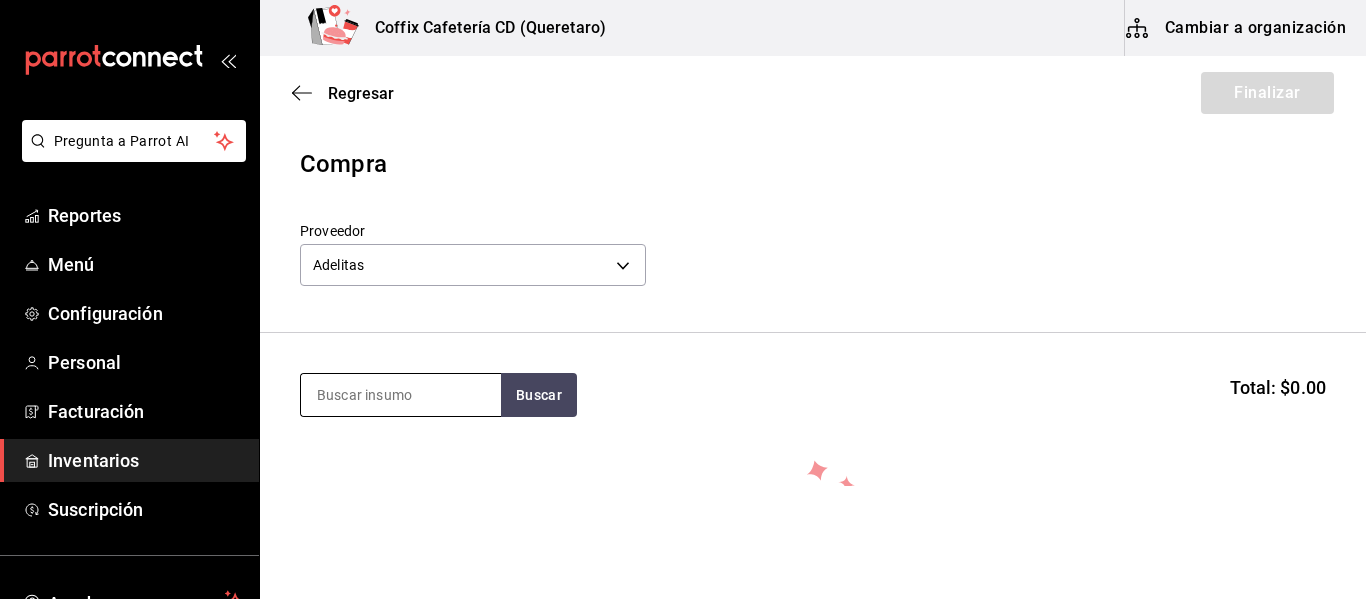 click at bounding box center (401, 395) 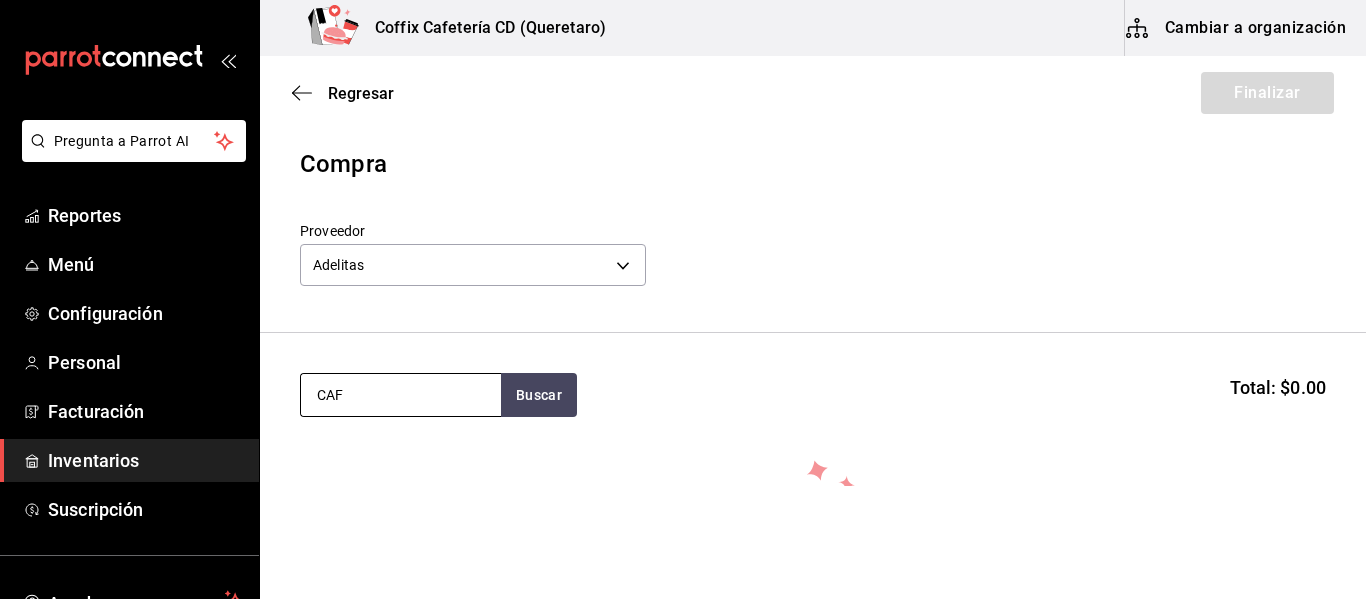 type on "CAF" 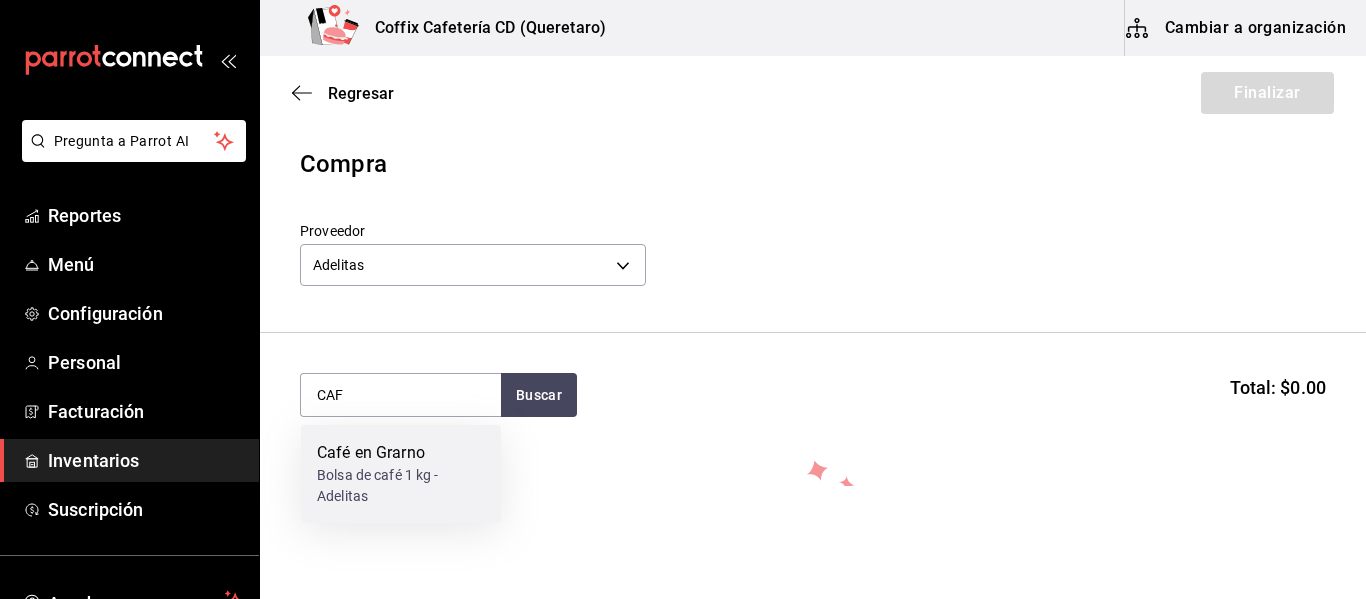 click on "Café en Grarno" at bounding box center [401, 453] 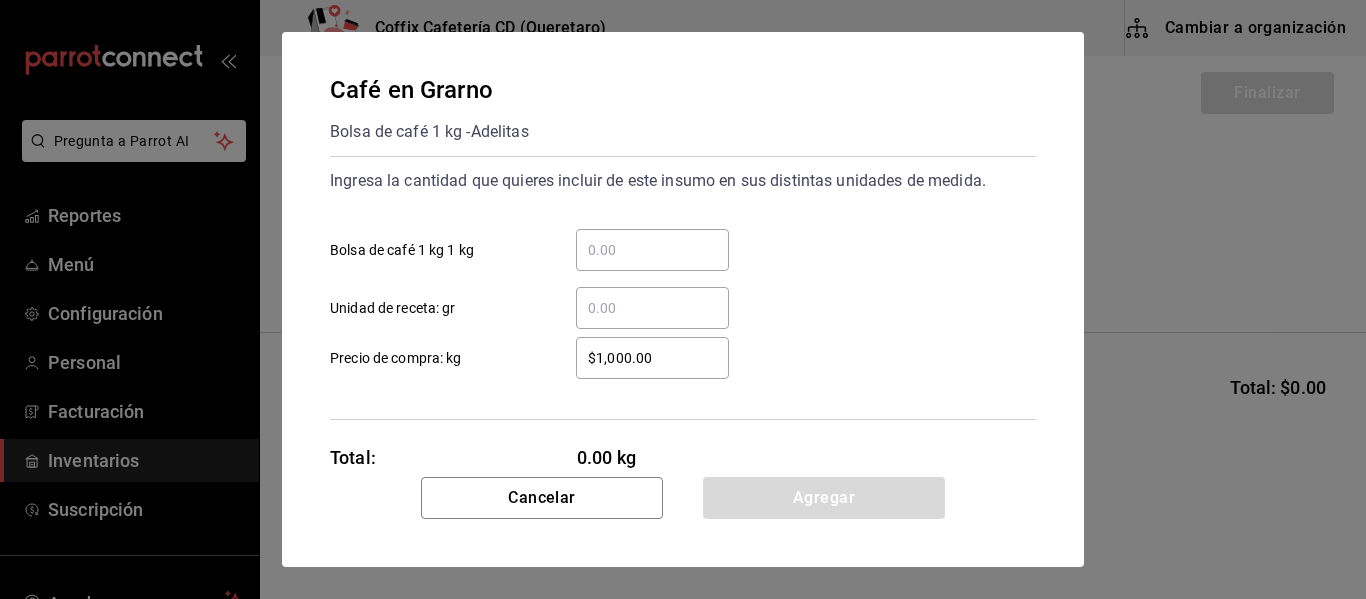 click on "​ Bolsa de café 1 kg 1 kg" at bounding box center (675, 242) 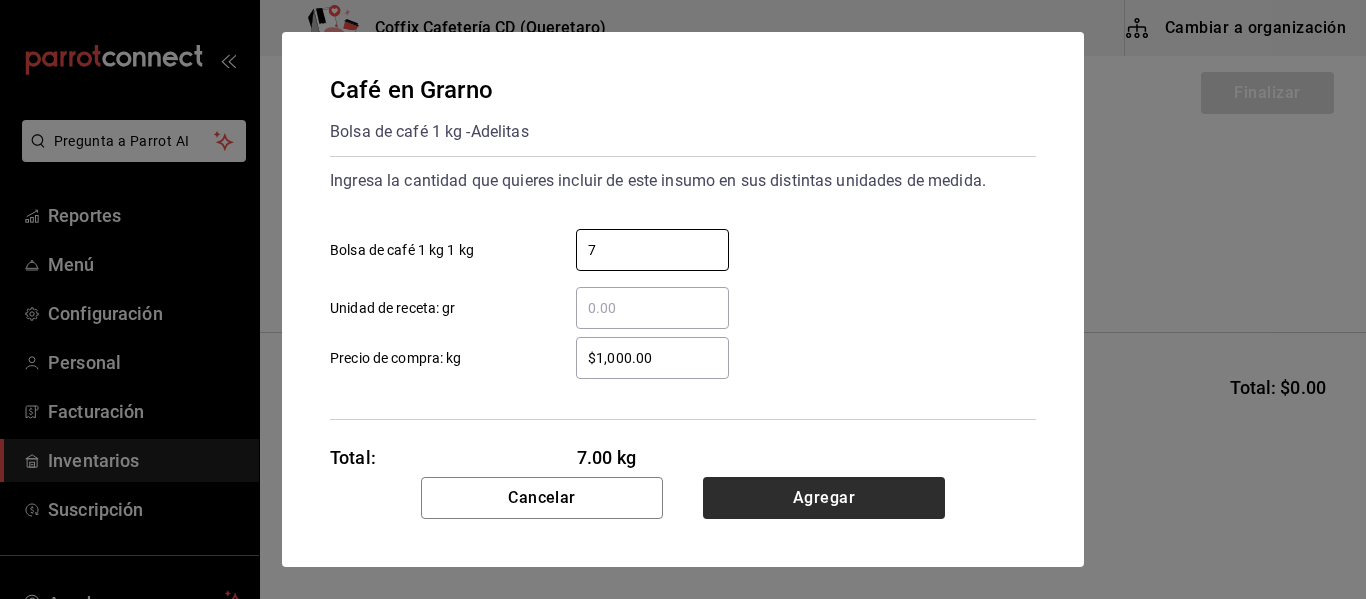 type on "7" 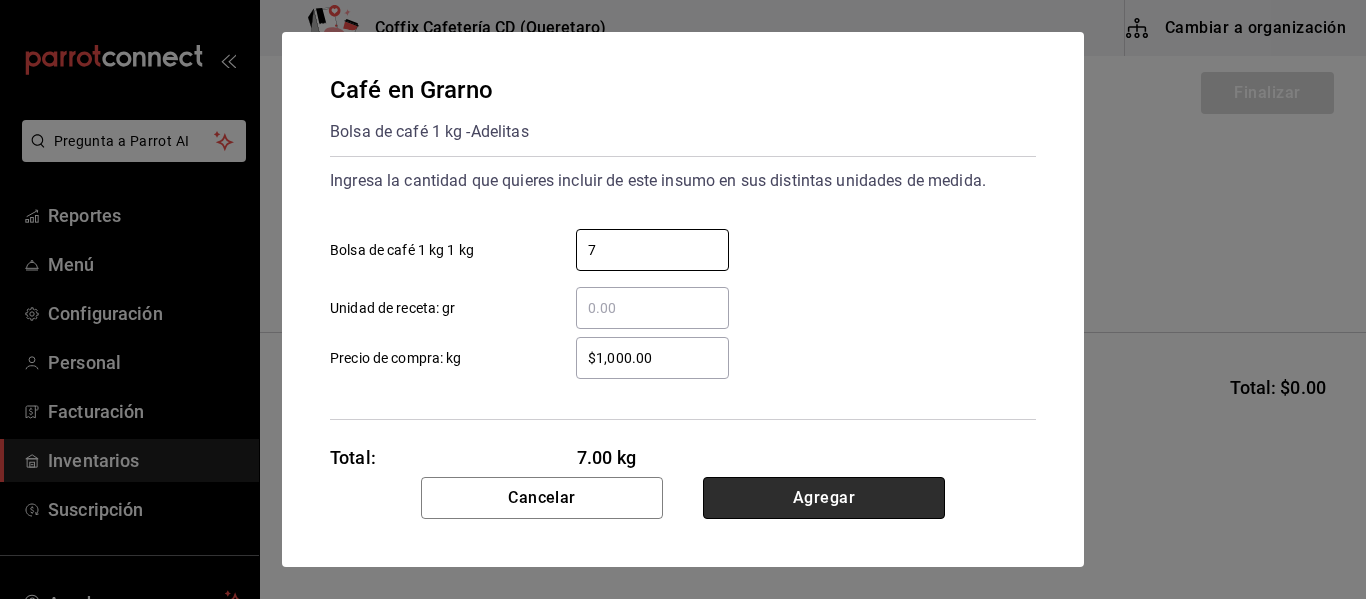 click on "Agregar" at bounding box center (824, 498) 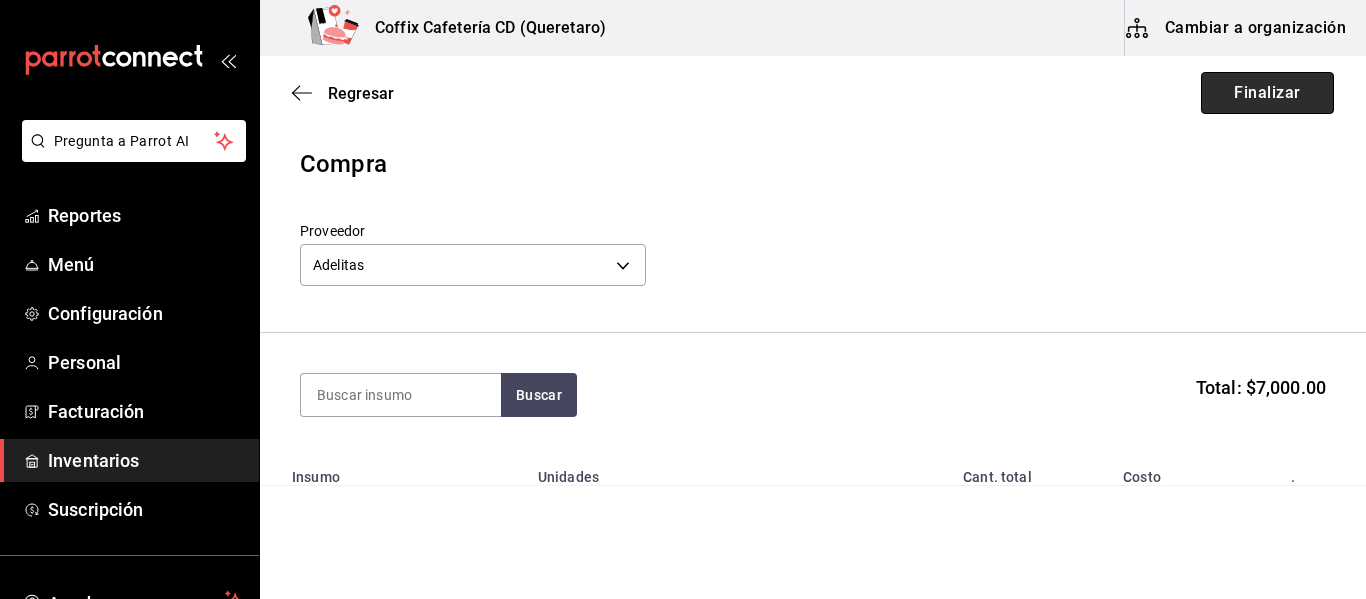 click on "Finalizar" at bounding box center [1267, 93] 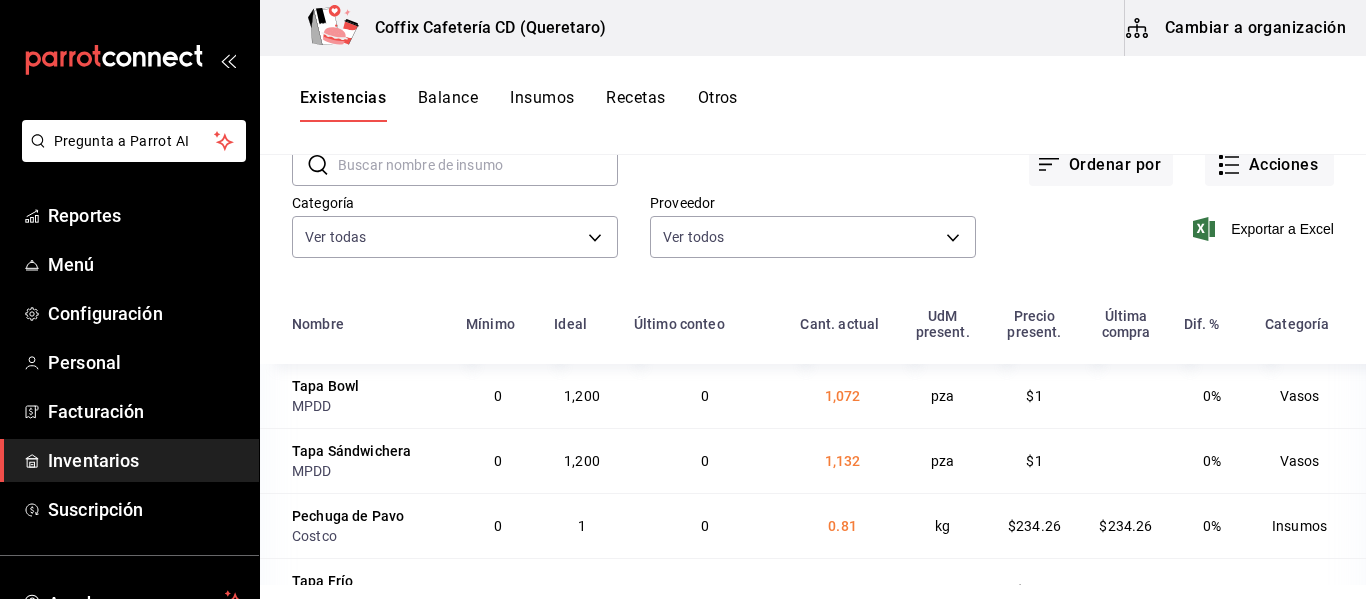 scroll, scrollTop: 106, scrollLeft: 0, axis: vertical 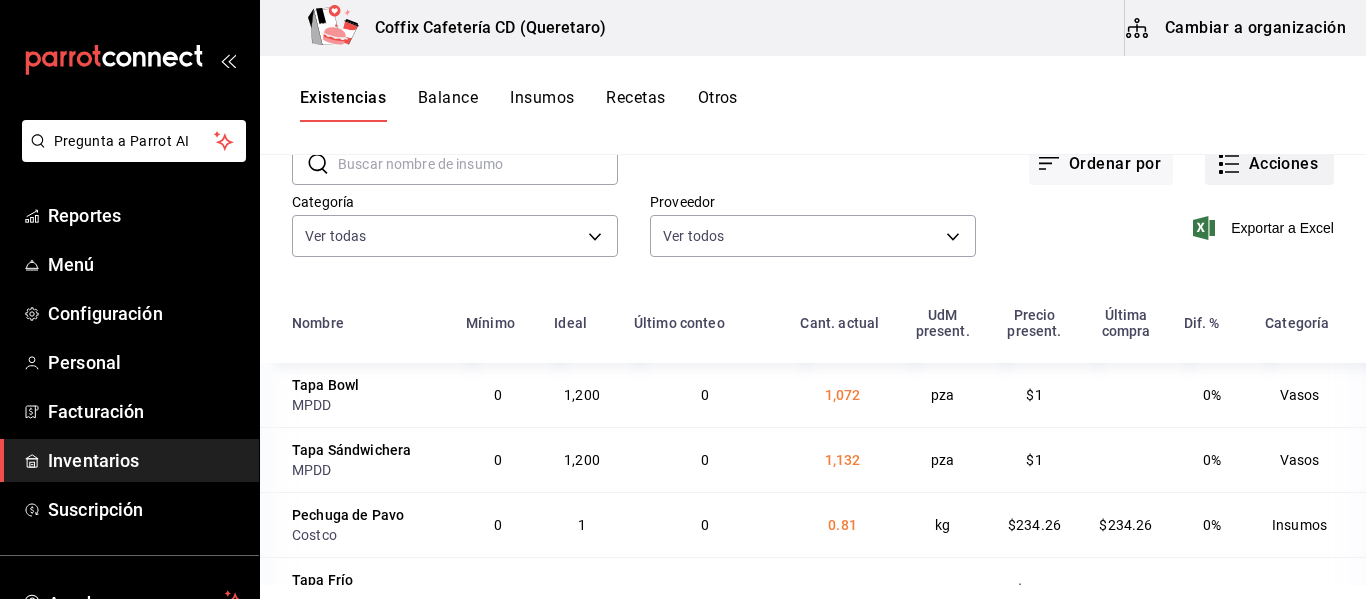drag, startPoint x: 1248, startPoint y: 168, endPoint x: 1240, endPoint y: 161, distance: 10.630146 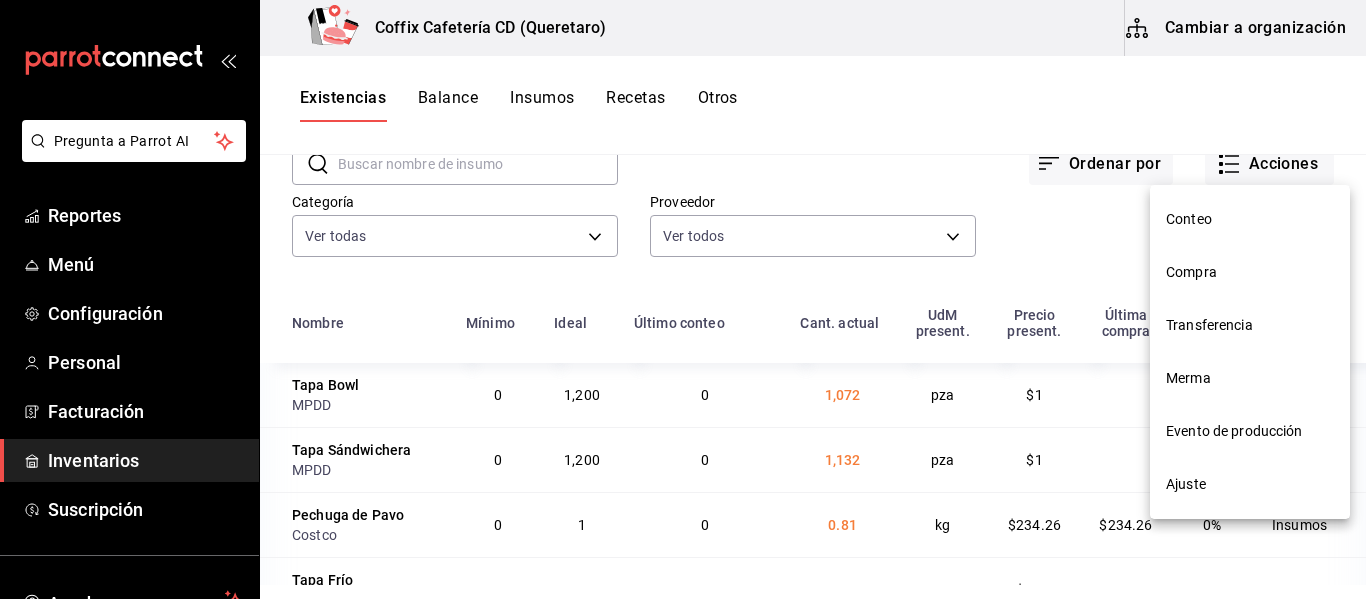 click on "Ajuste" at bounding box center [1250, 484] 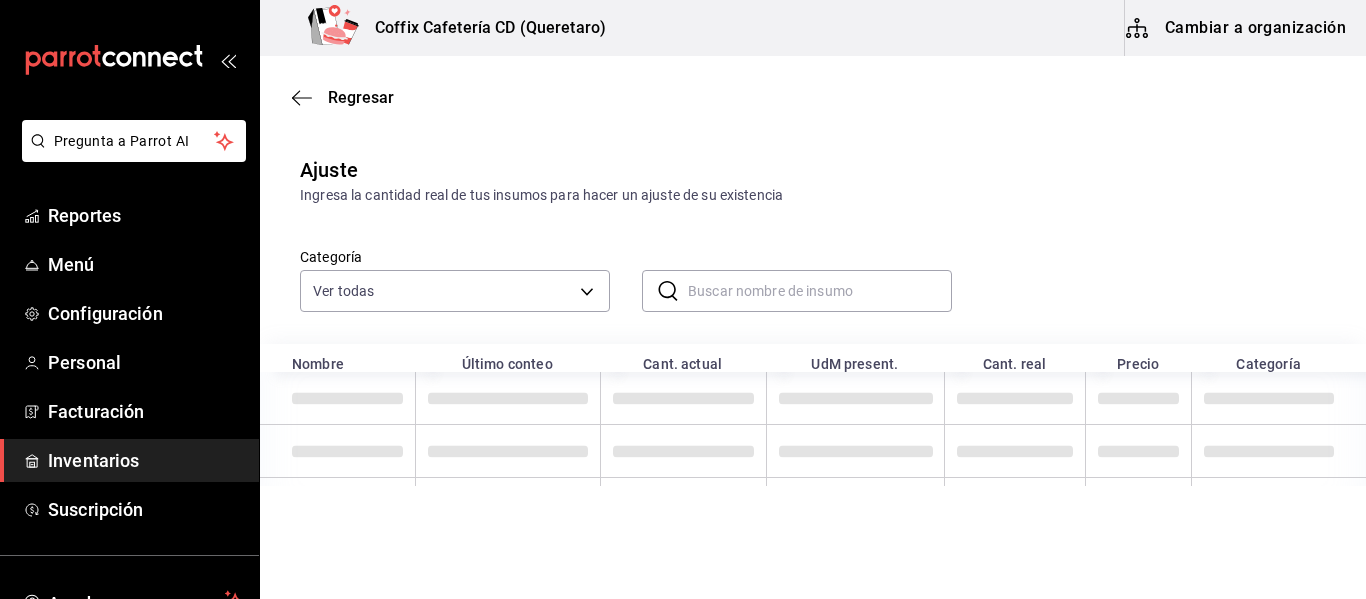 click at bounding box center (820, 291) 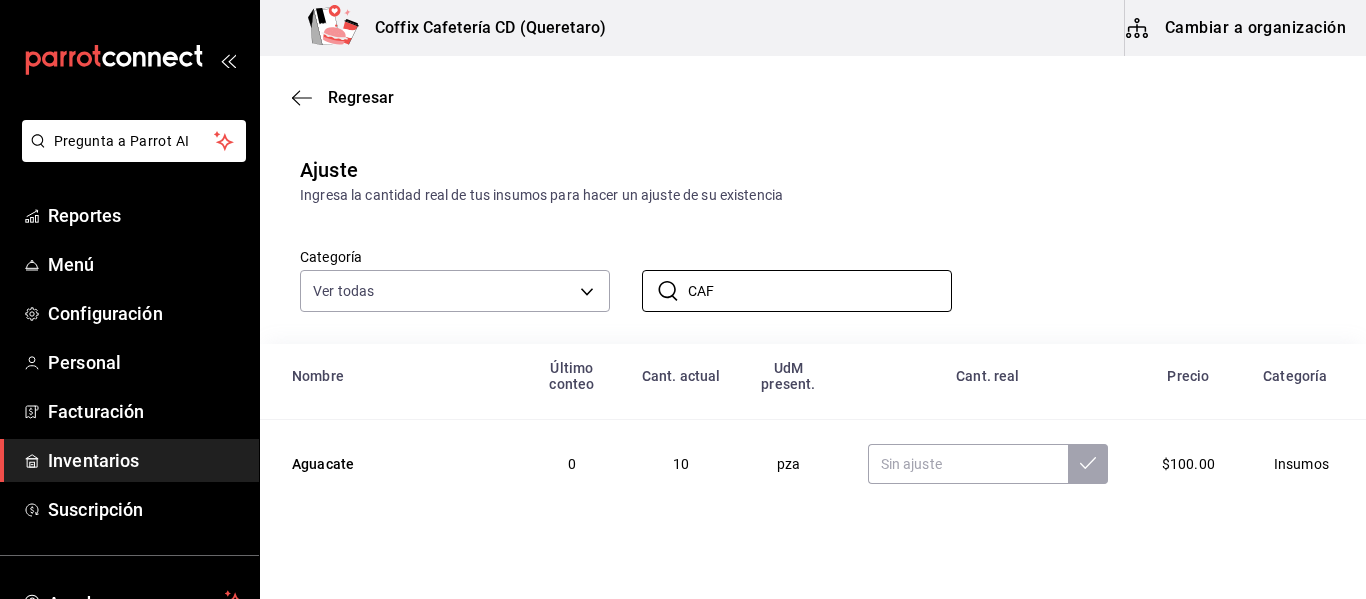 scroll, scrollTop: 167, scrollLeft: 0, axis: vertical 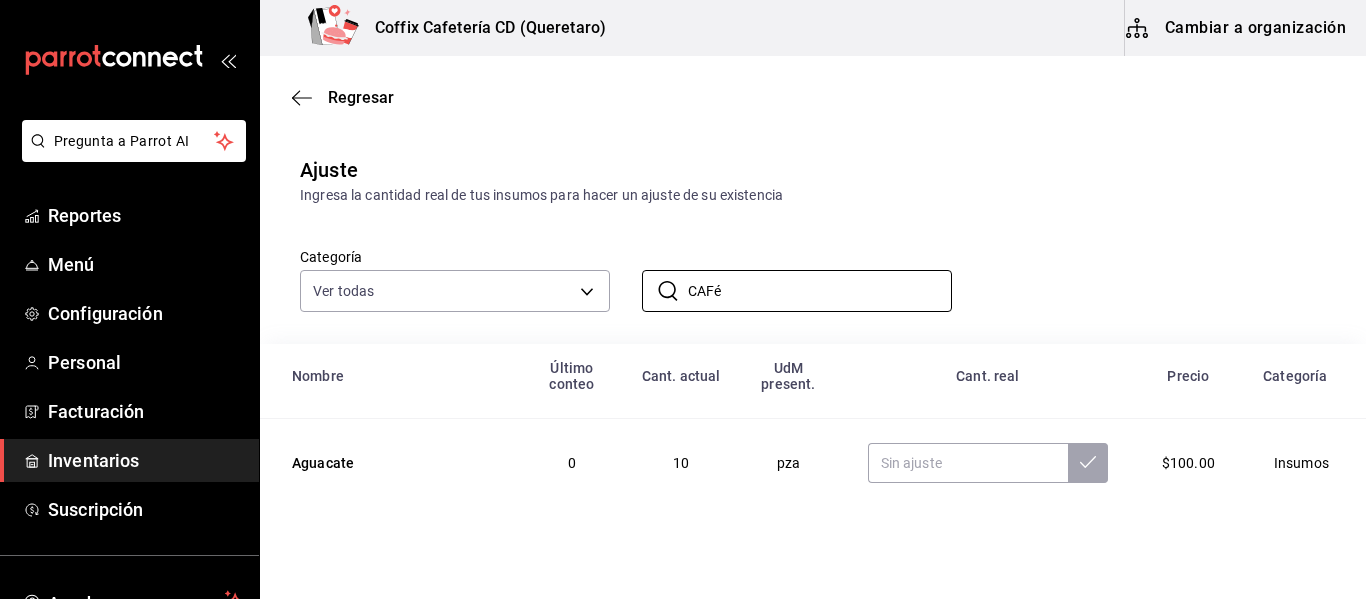 type on "CAFé" 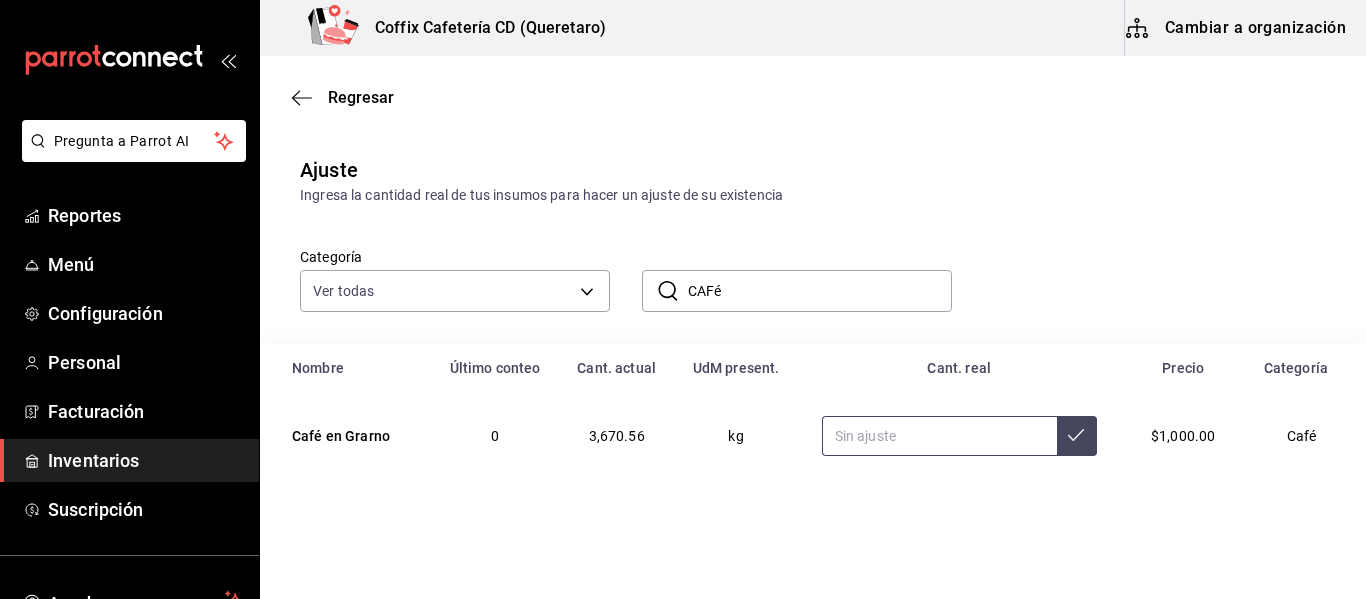 click at bounding box center (939, 436) 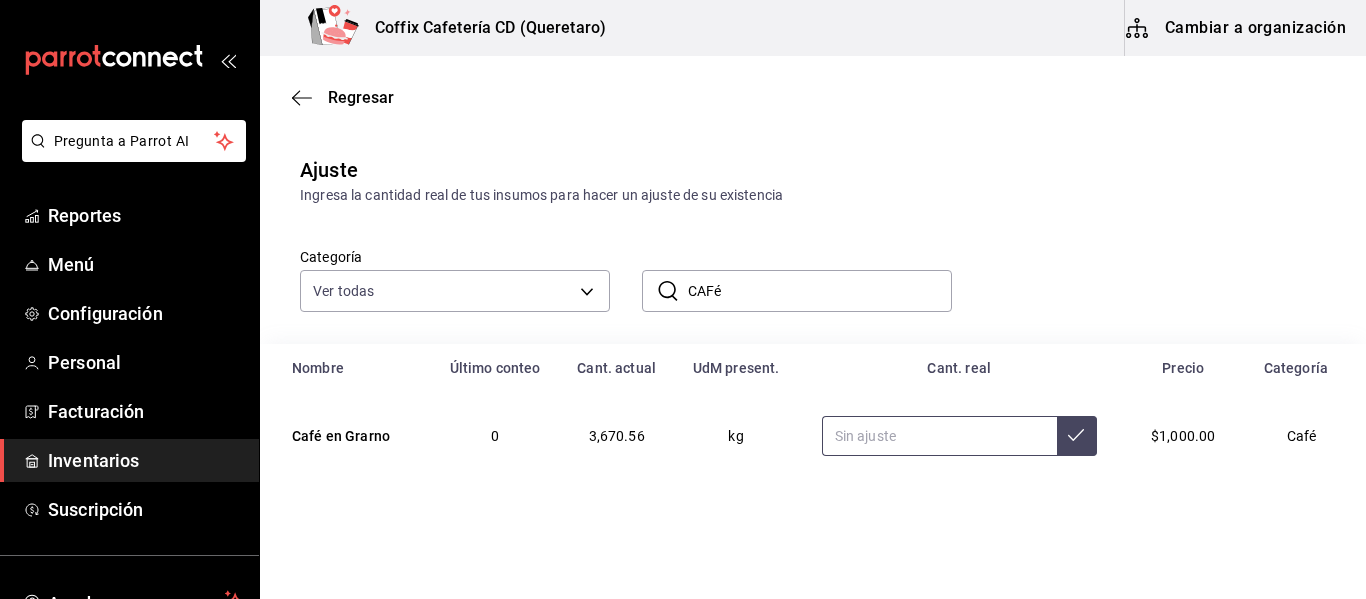 click at bounding box center (939, 436) 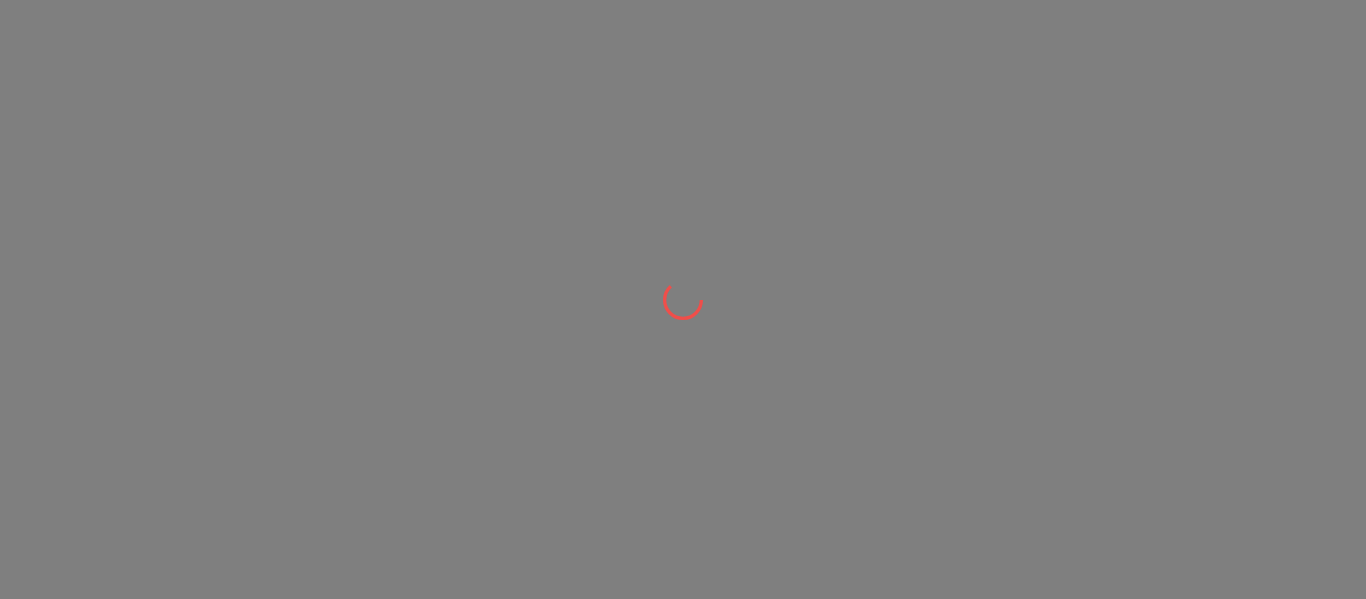 scroll, scrollTop: 0, scrollLeft: 0, axis: both 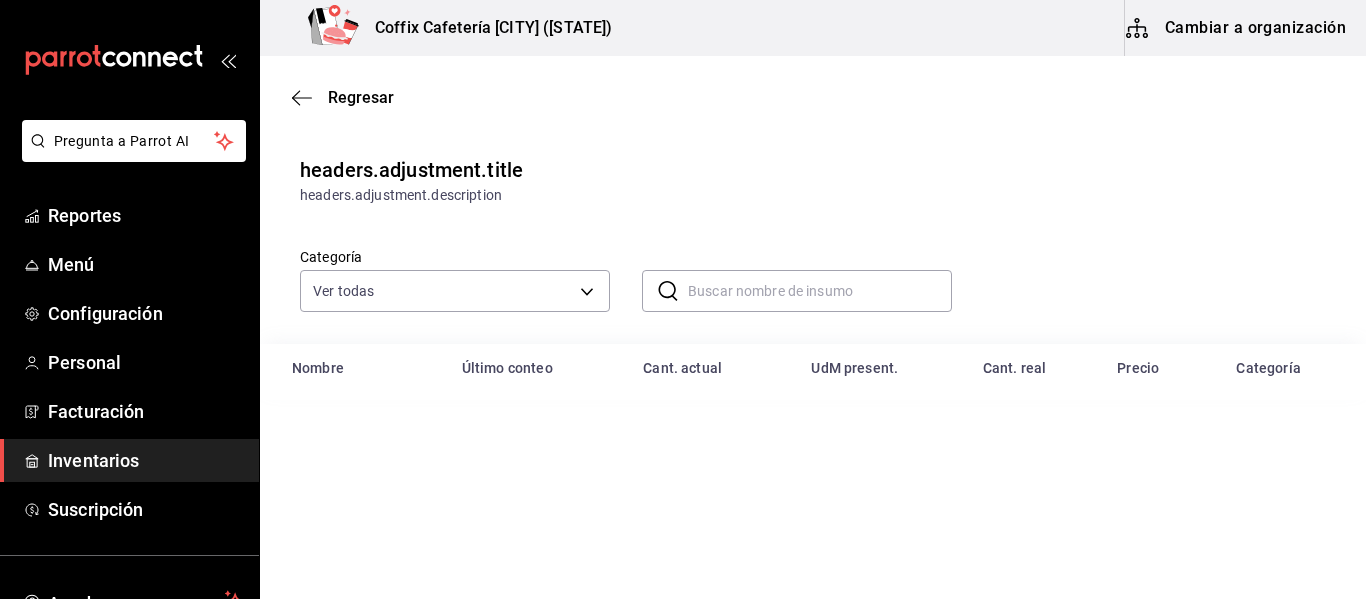 click at bounding box center (820, 291) 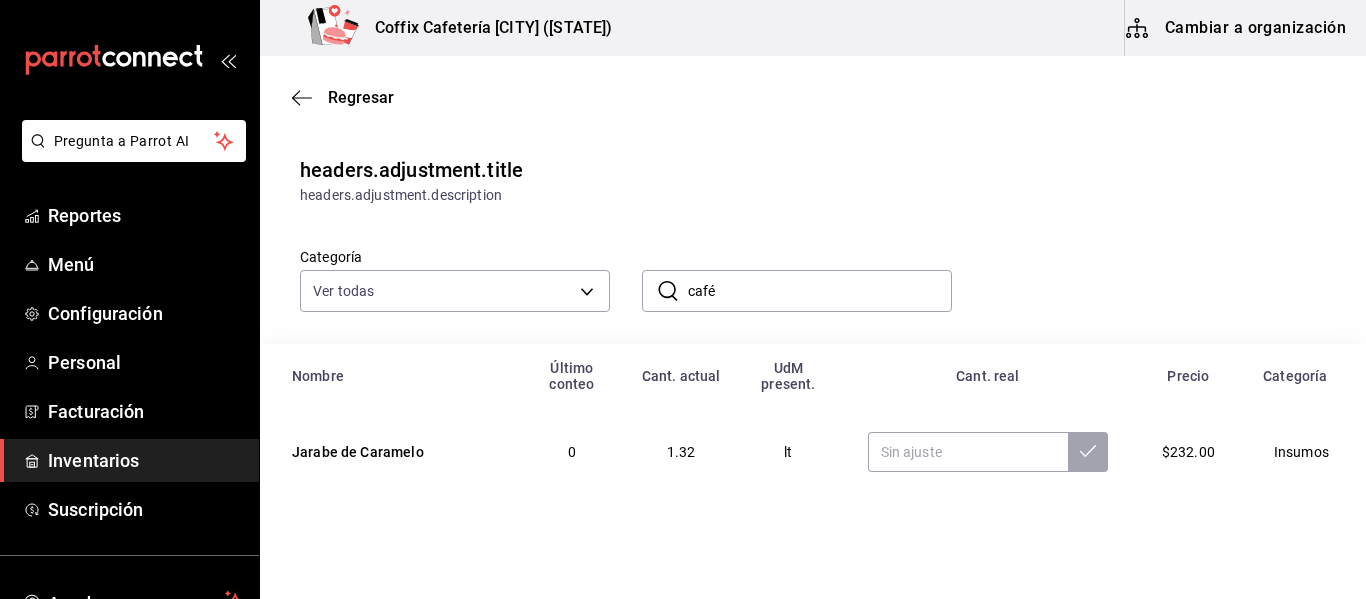 type on "café" 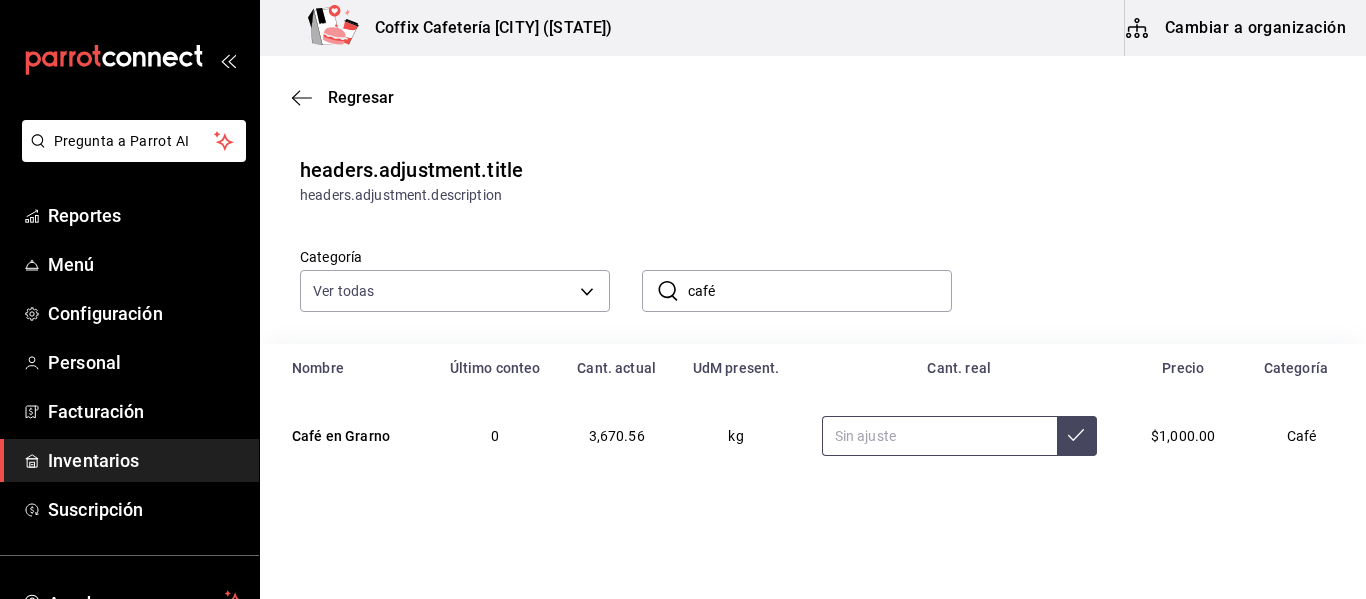 click at bounding box center [939, 436] 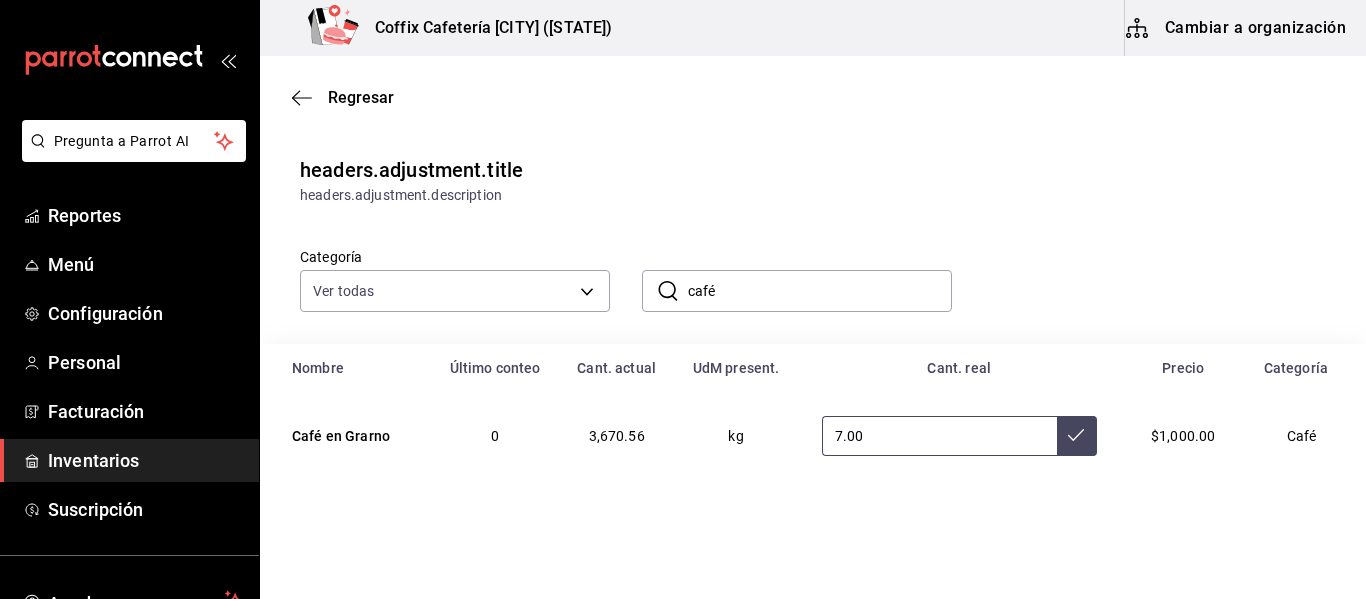 type on "7.00" 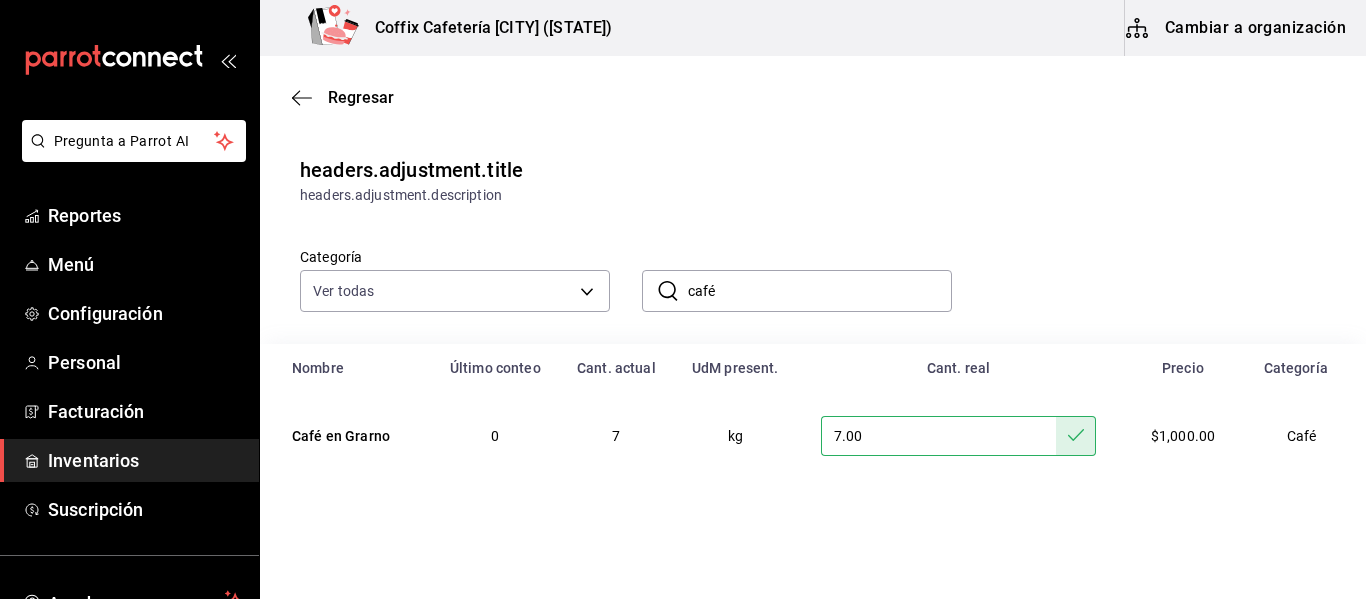 click on "headers.adjustment.title headers.adjustment.description" at bounding box center (813, 180) 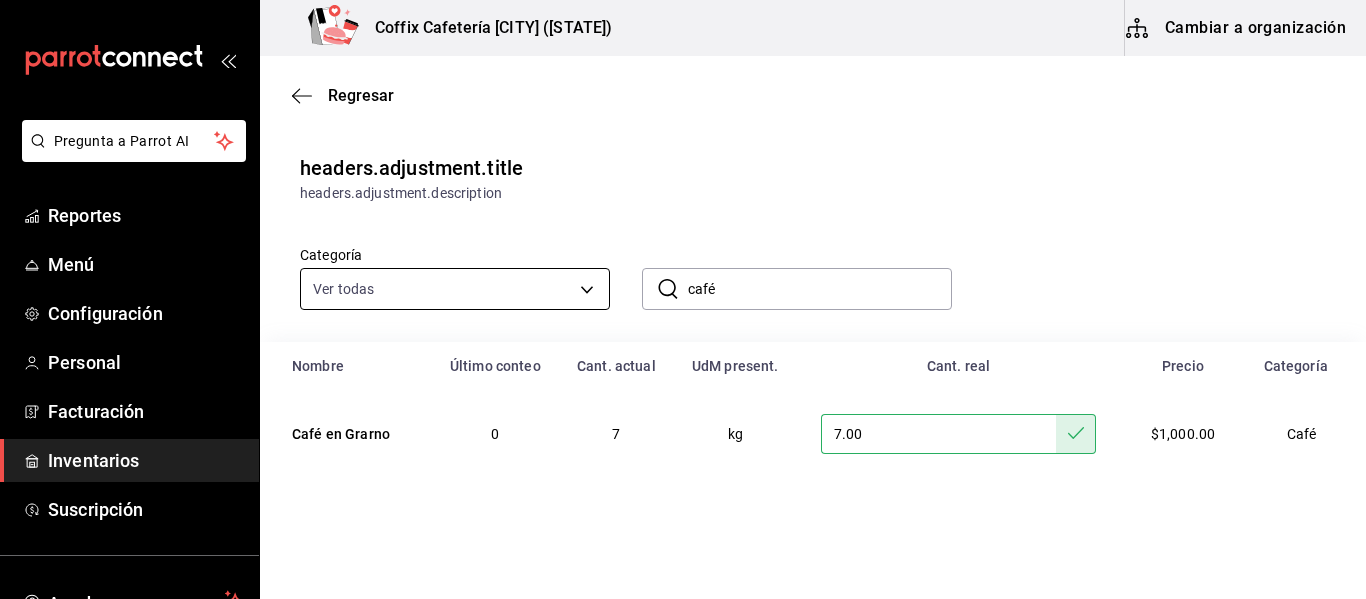 scroll, scrollTop: 0, scrollLeft: 0, axis: both 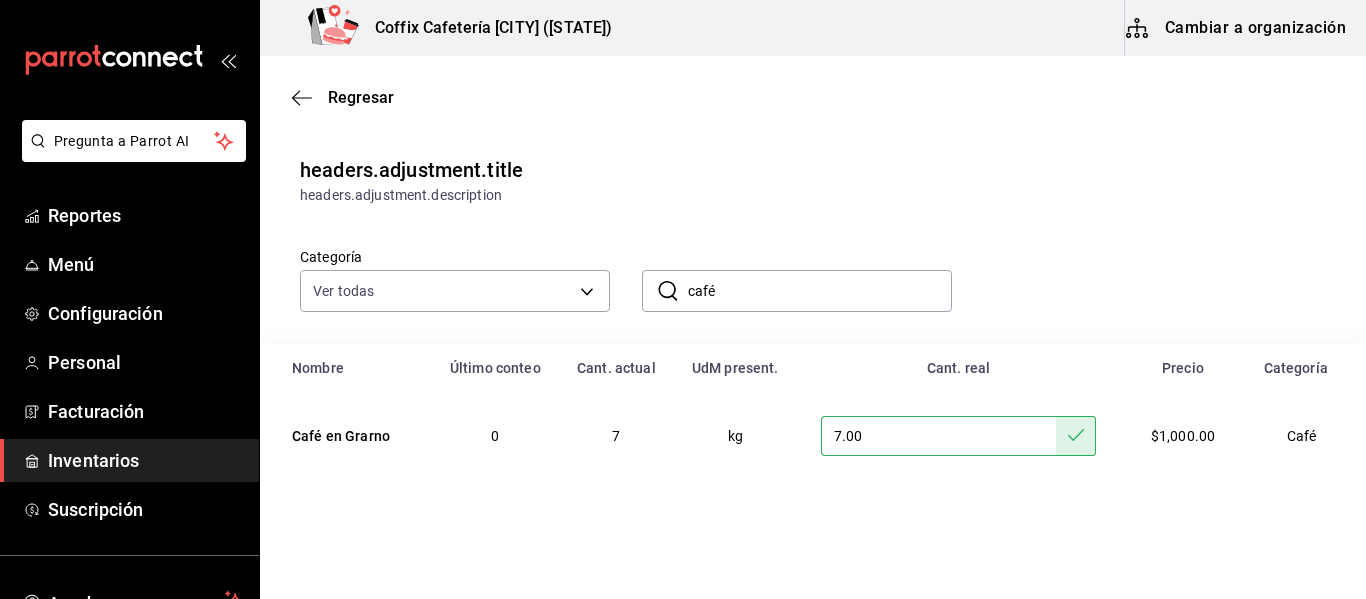 click on "headers.adjustment.description" at bounding box center [813, 195] 